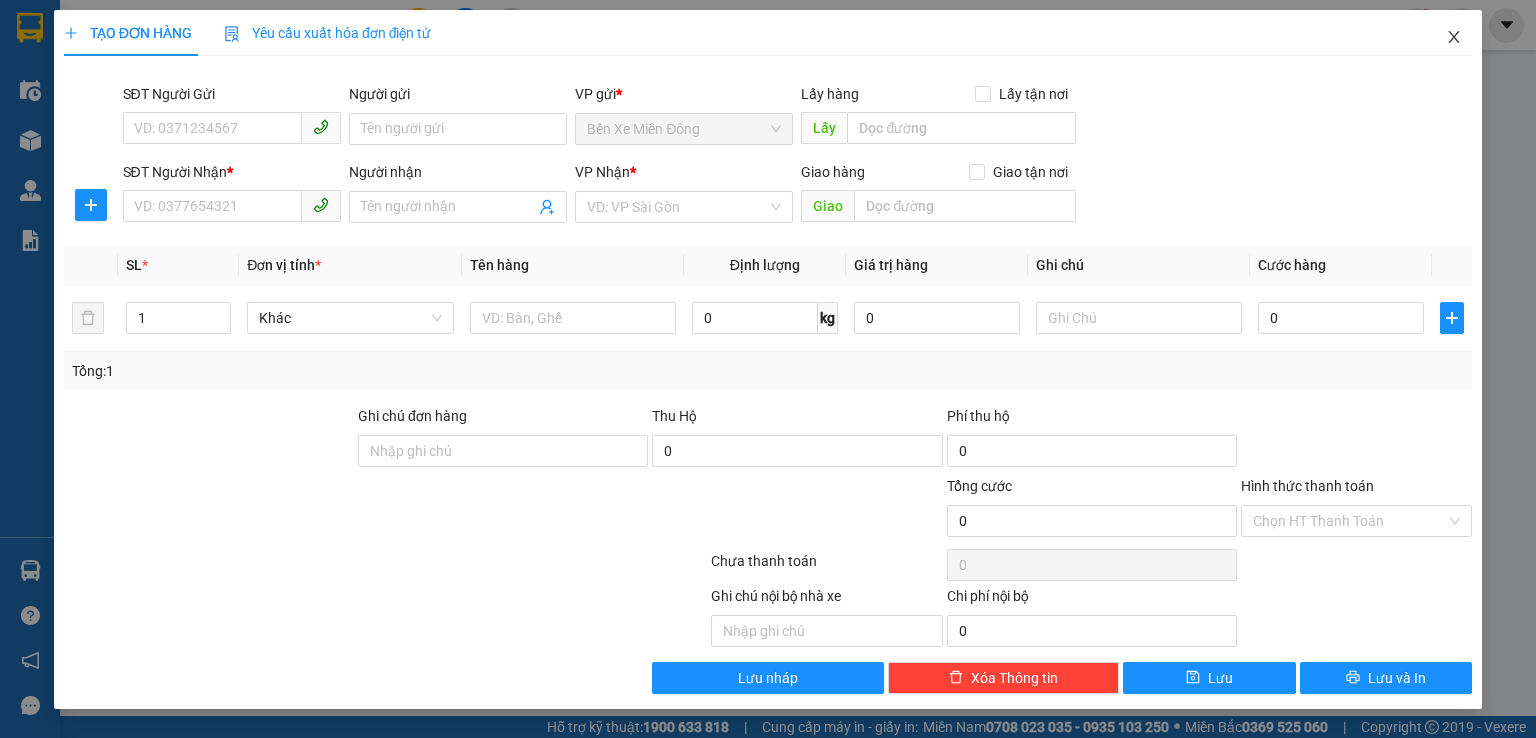 scroll, scrollTop: 0, scrollLeft: 0, axis: both 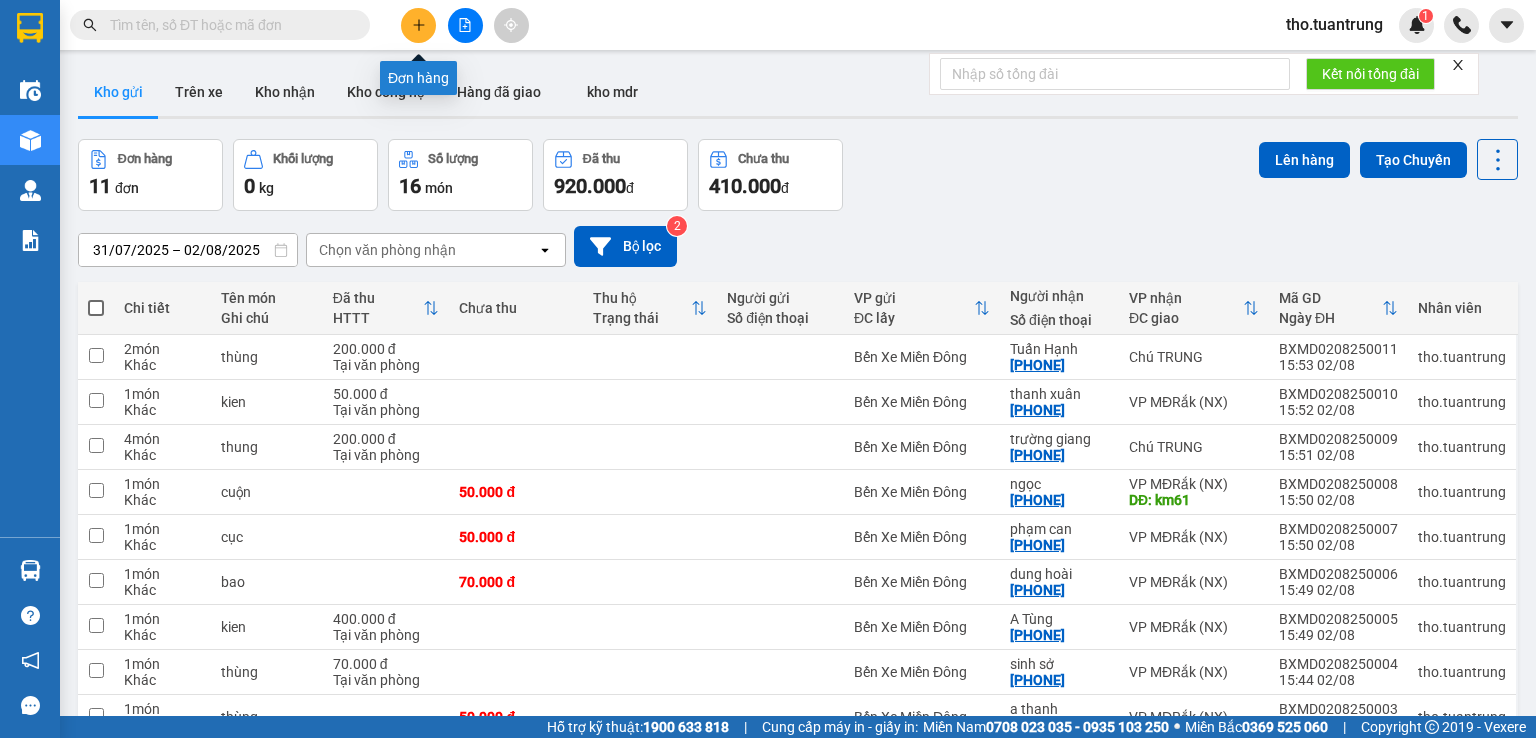 click at bounding box center (418, 25) 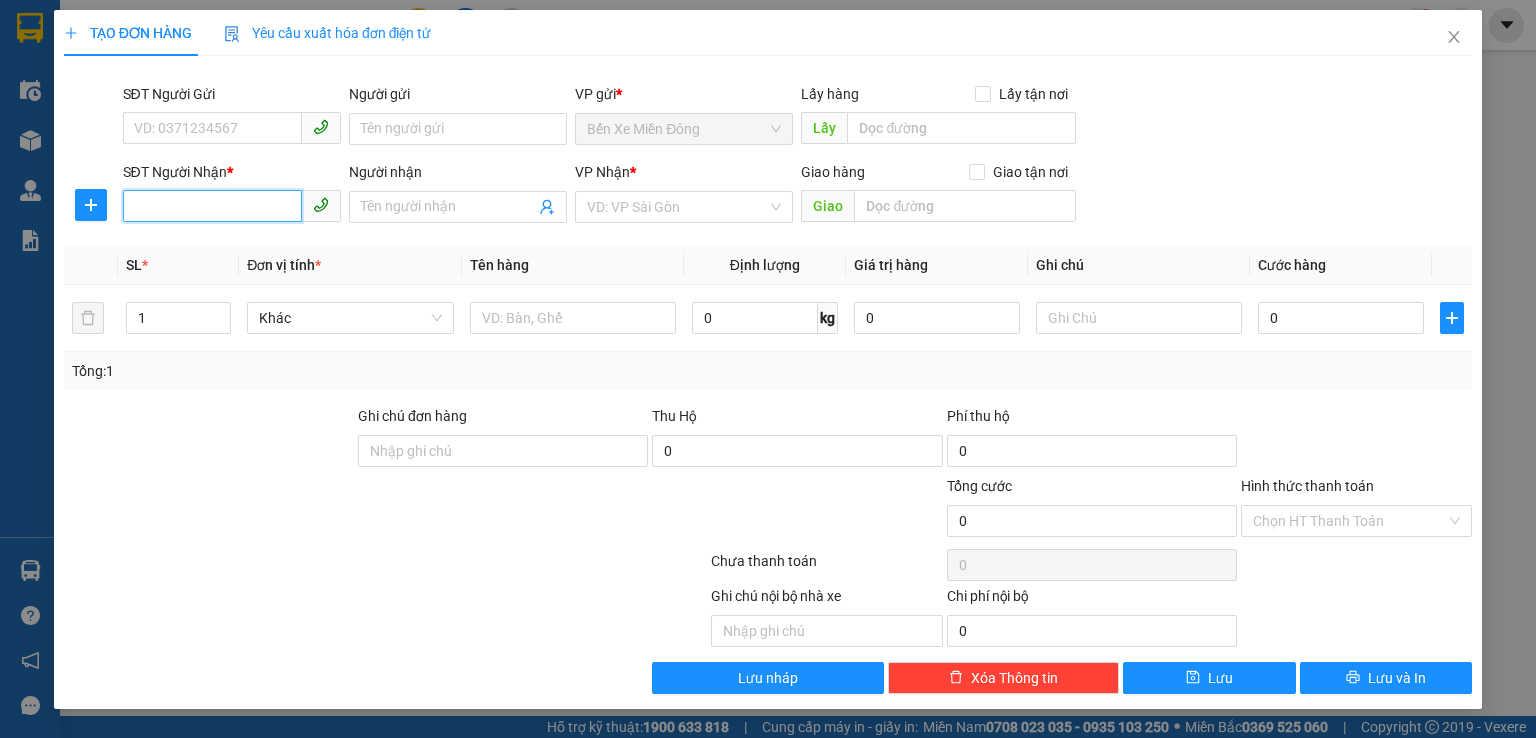 click on "SĐT Người Nhận  *" at bounding box center (212, 206) 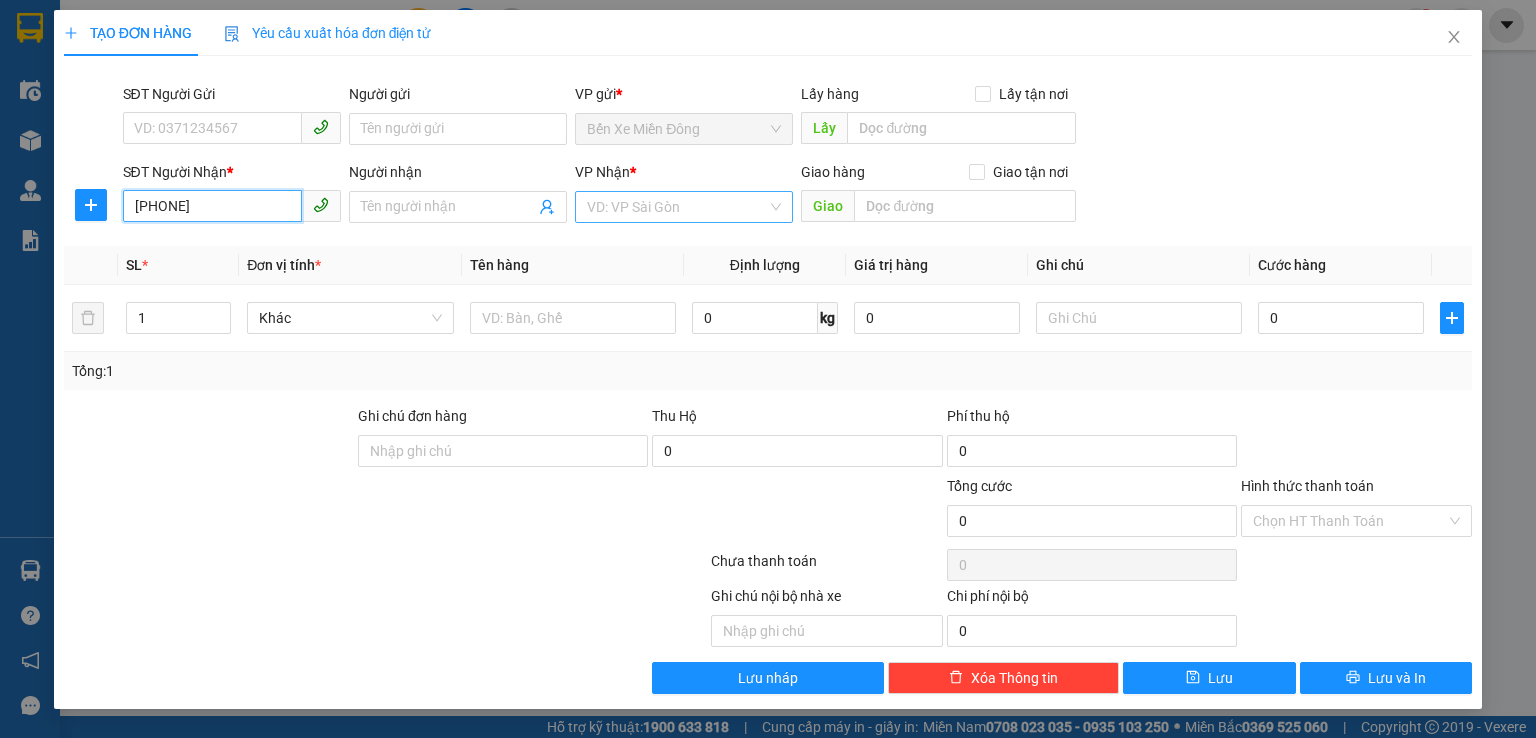 type on "[PHONE]" 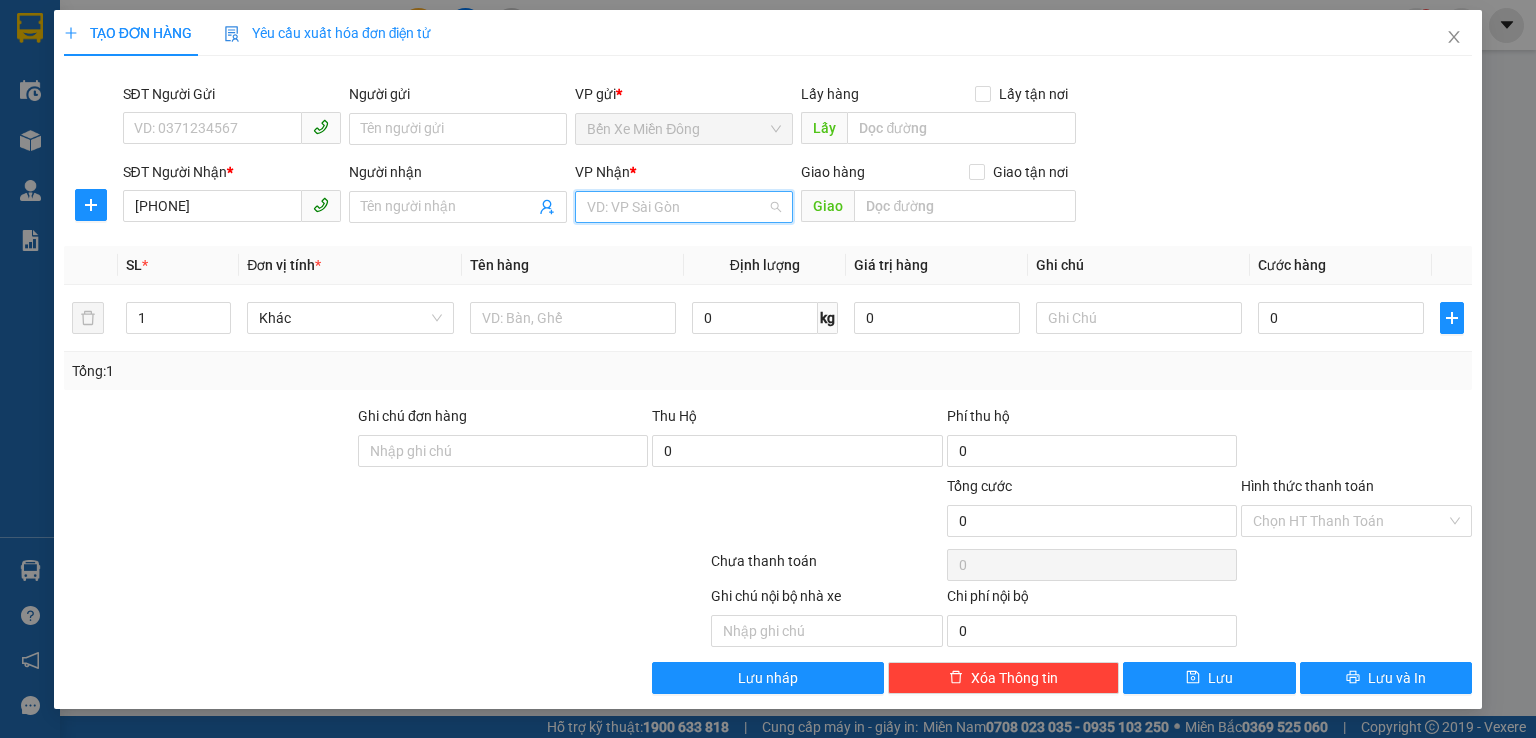 click at bounding box center (677, 207) 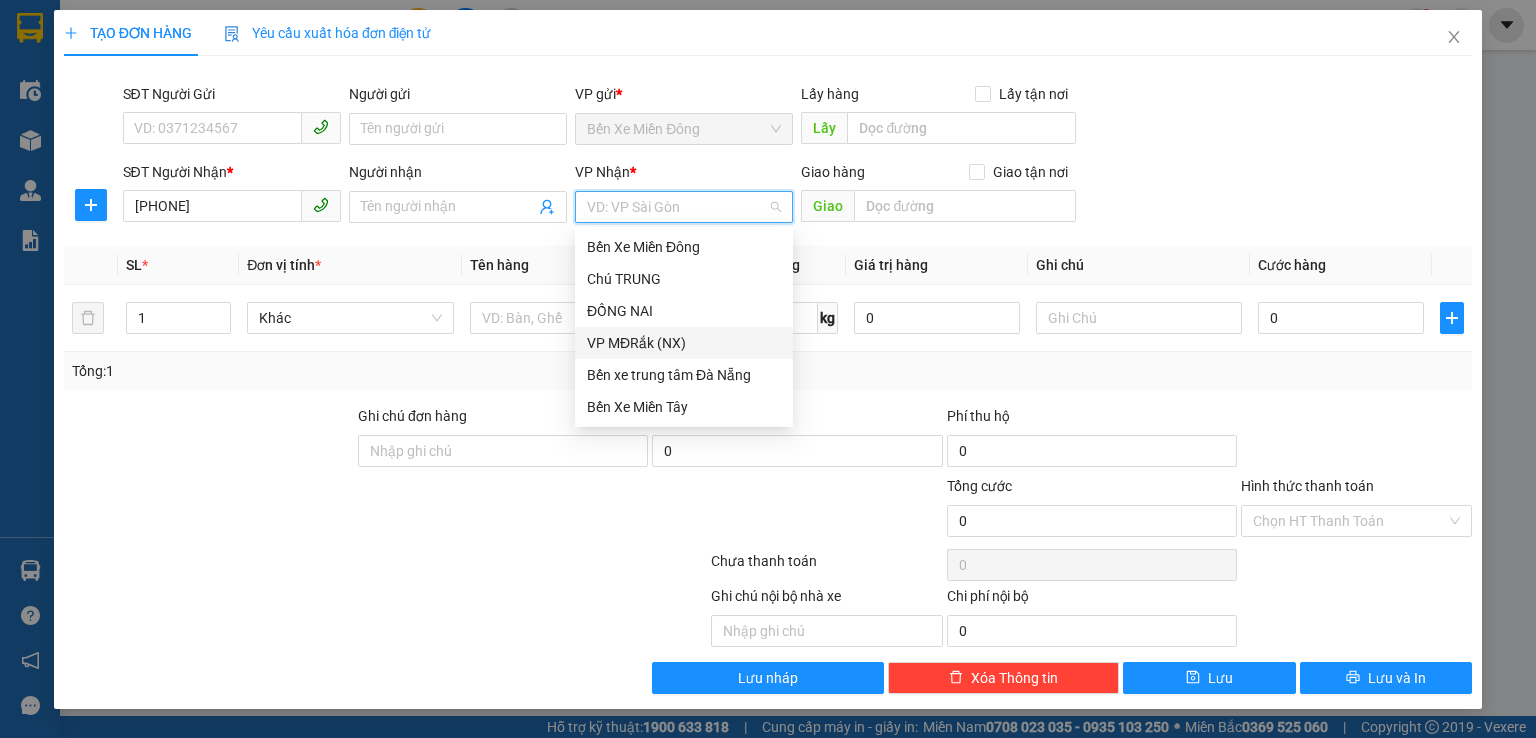 click on "VP MĐRắk (NX)" at bounding box center [684, 343] 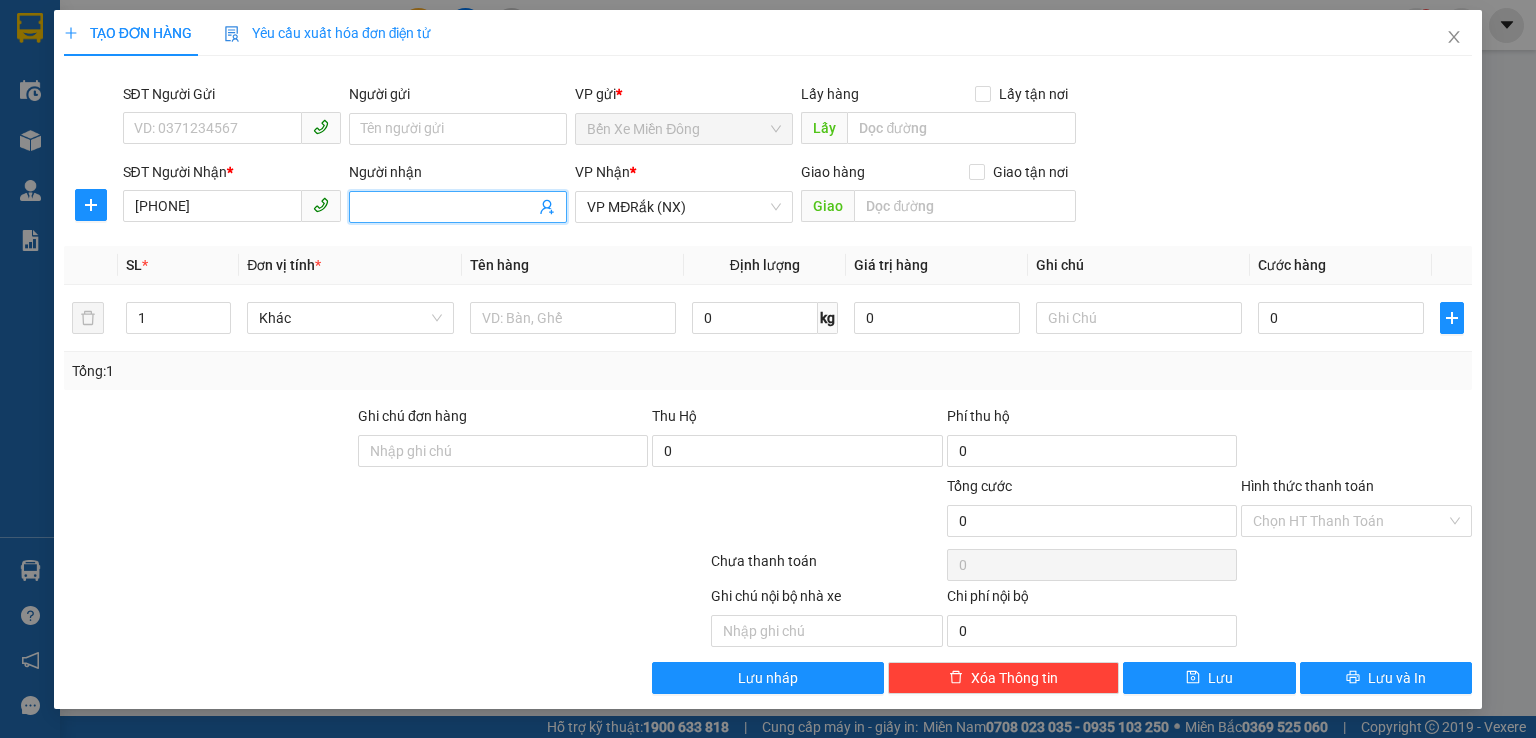 click on "Người nhận" at bounding box center (448, 207) 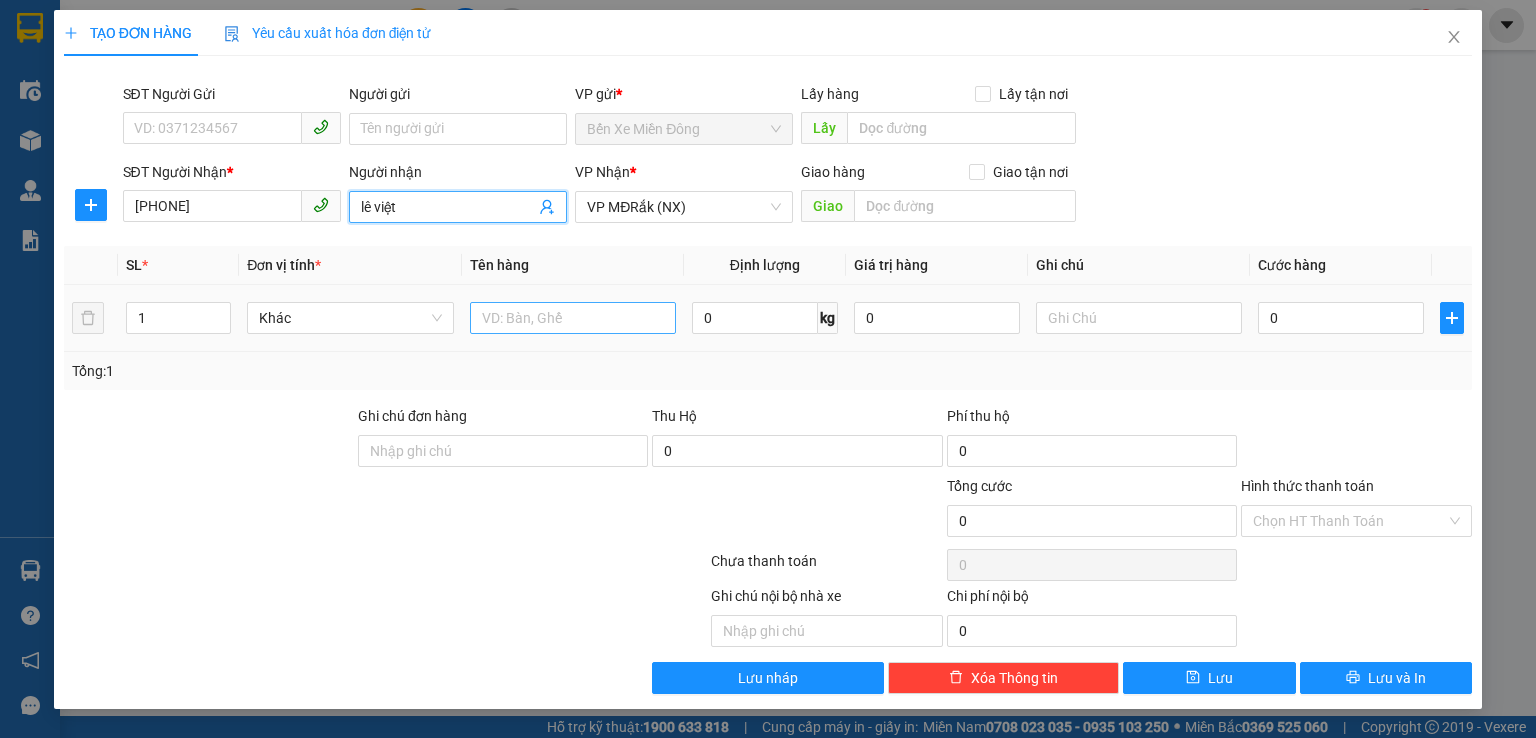 type on "lê việt" 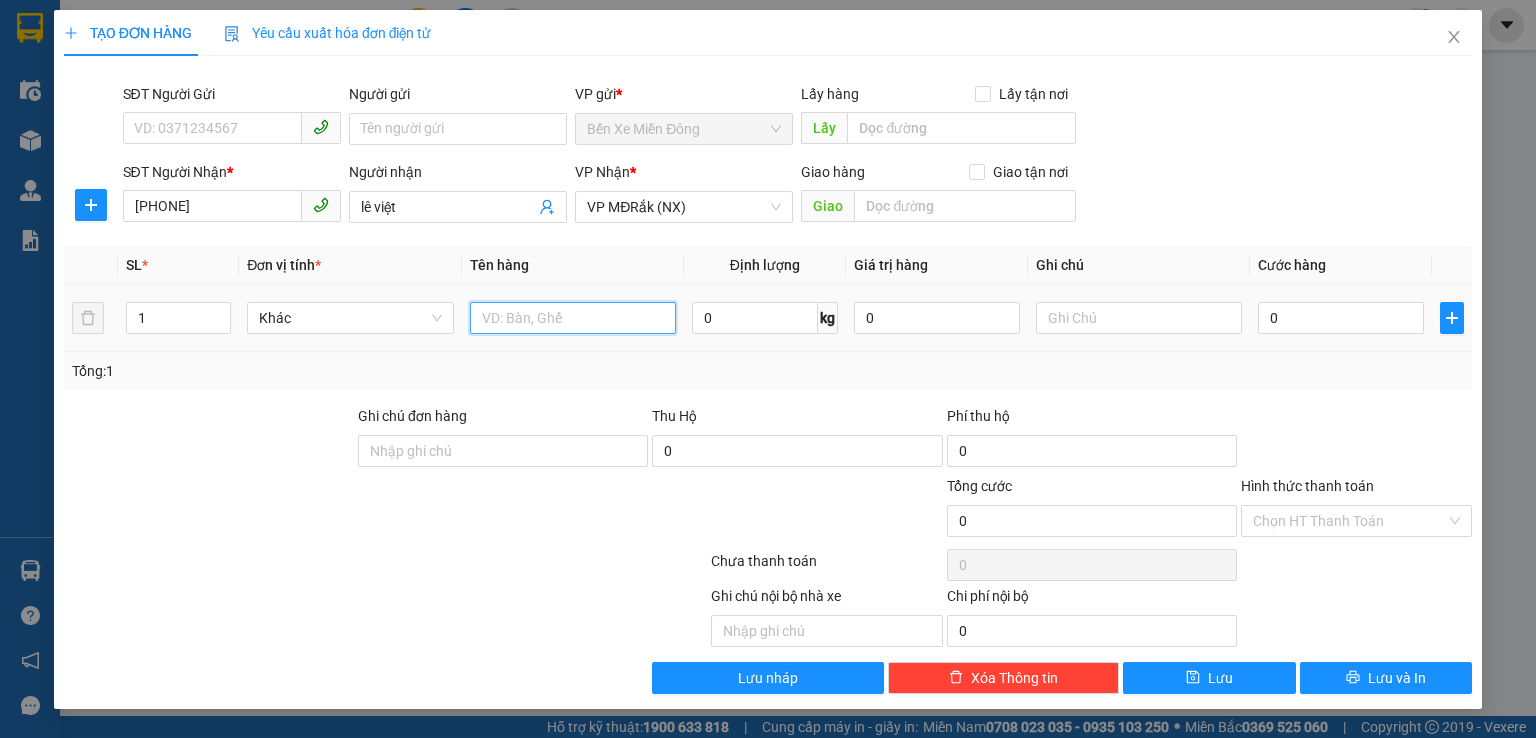 click at bounding box center [573, 318] 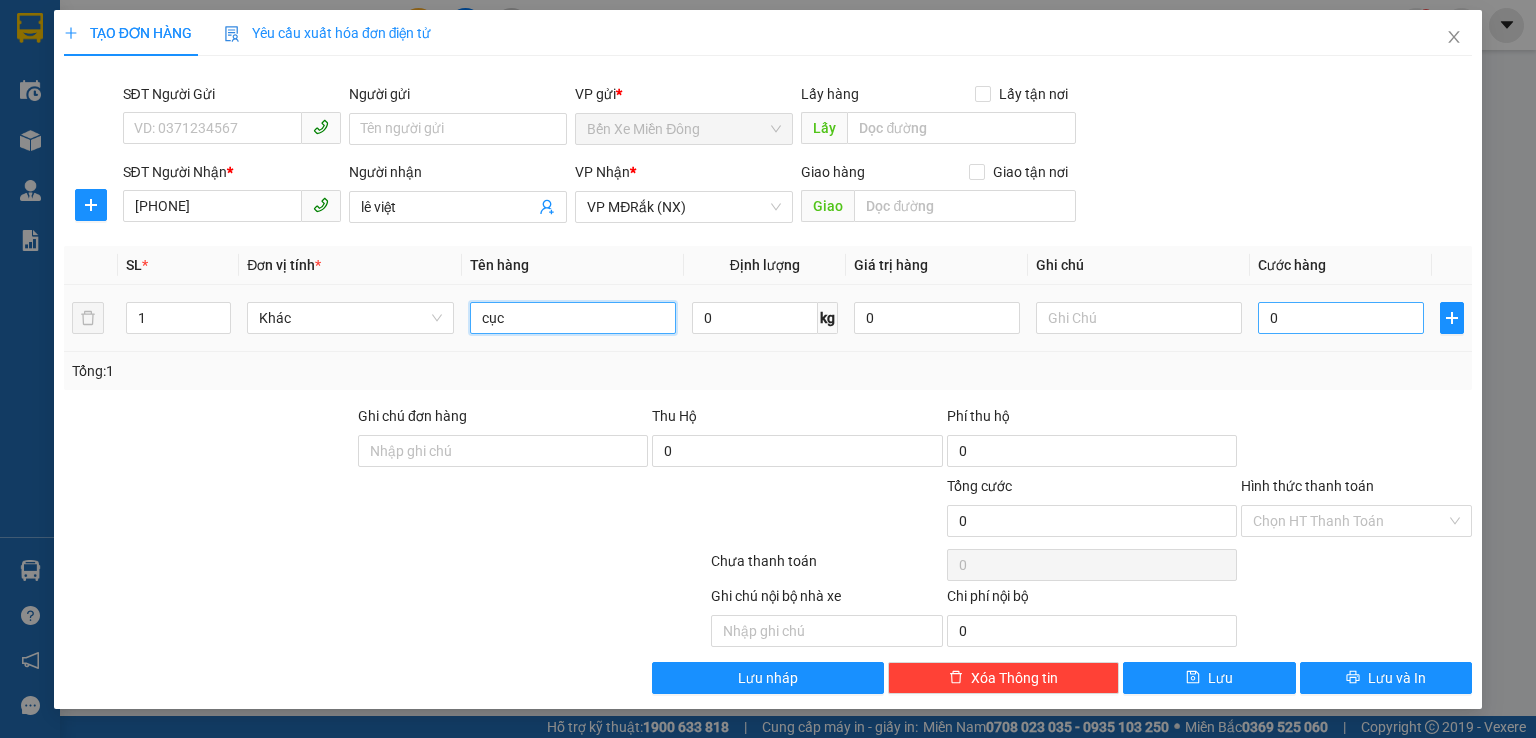 type on "cục" 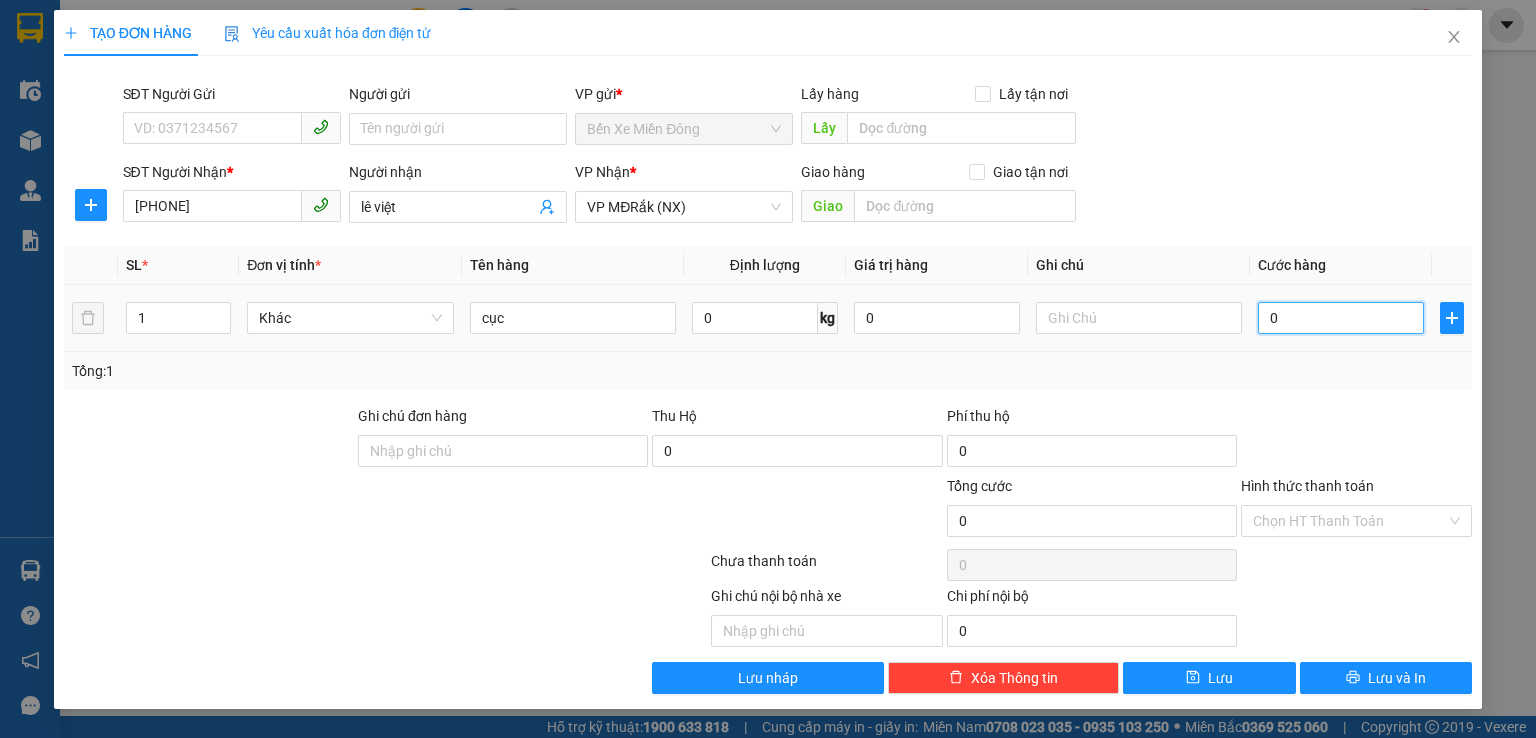 click on "0" at bounding box center (1341, 318) 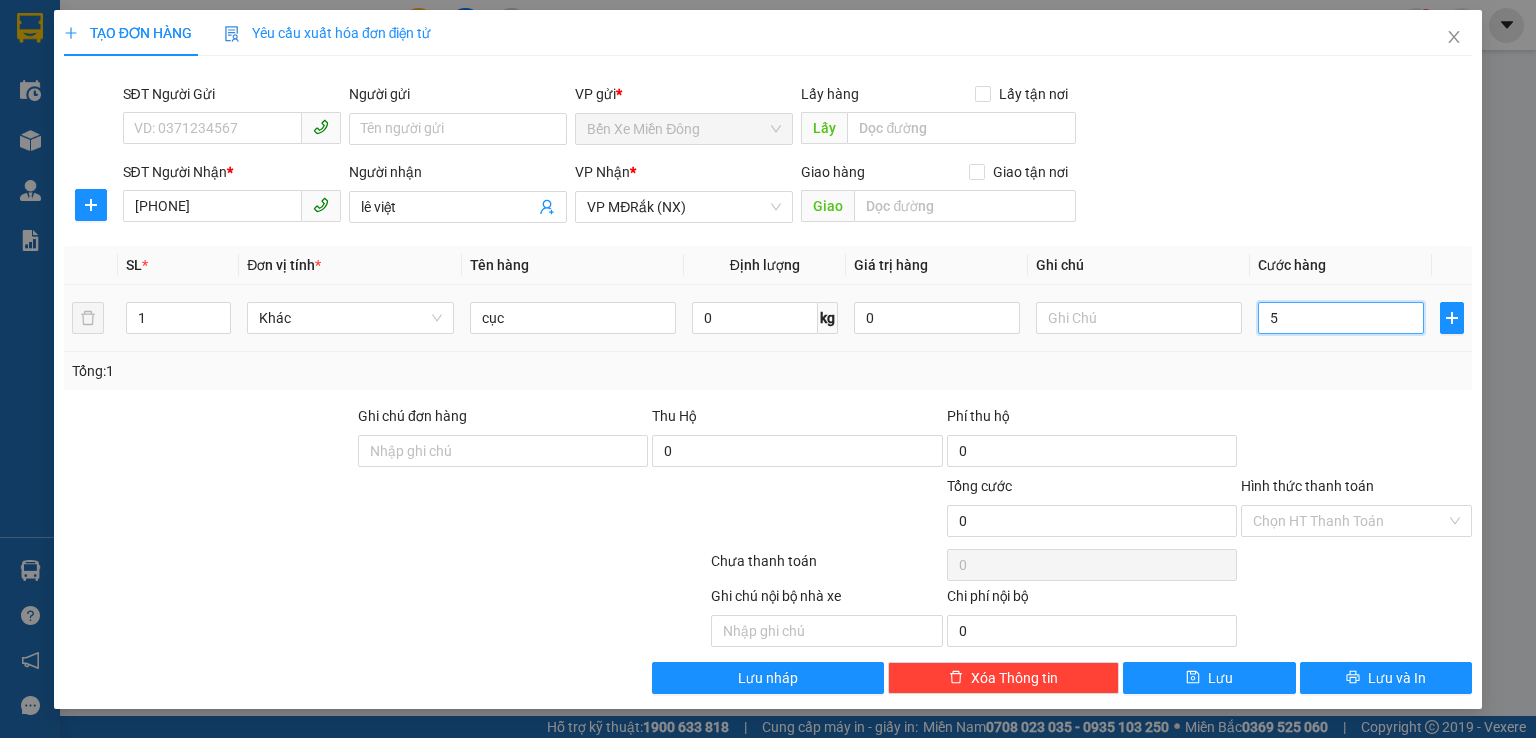 type on "5" 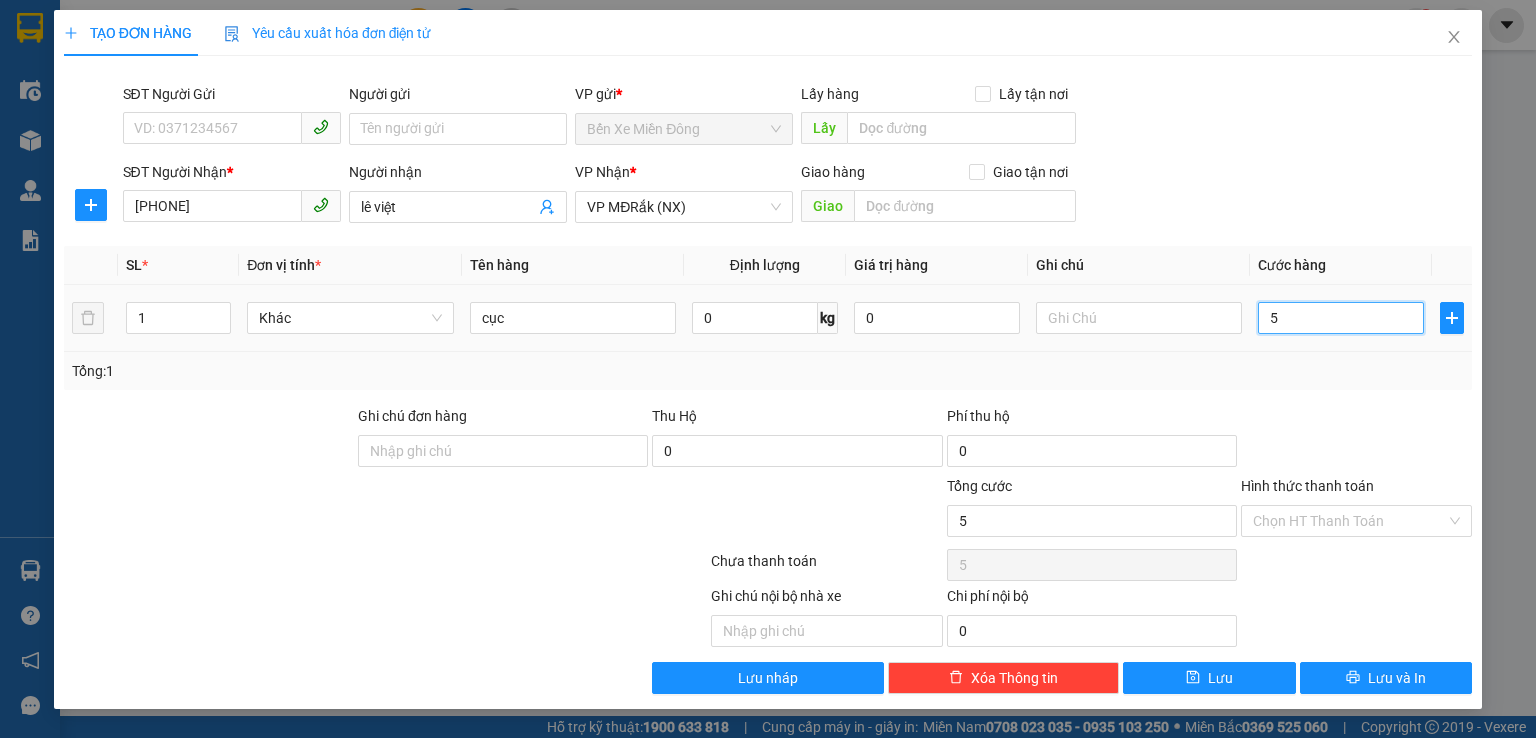 type on "55" 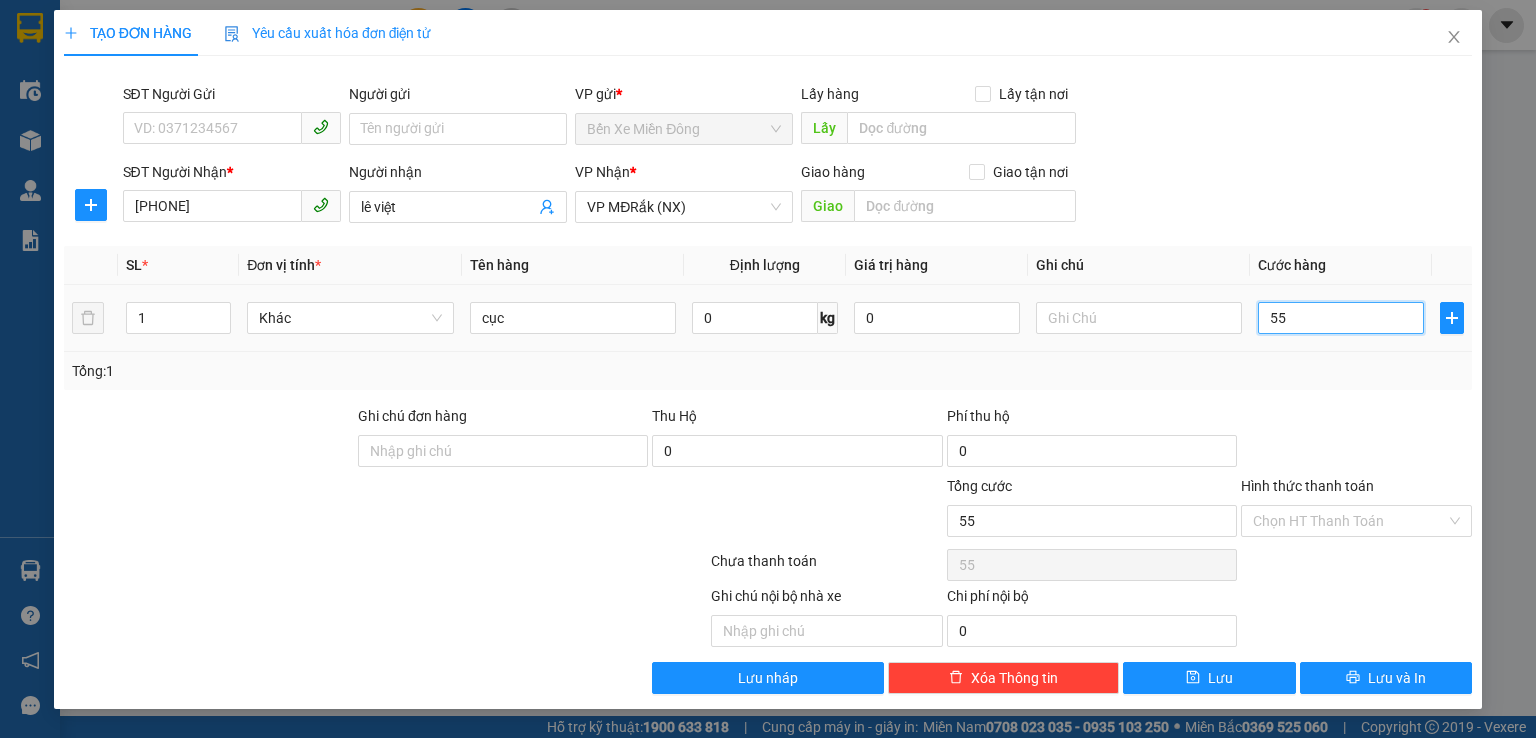 type on "5" 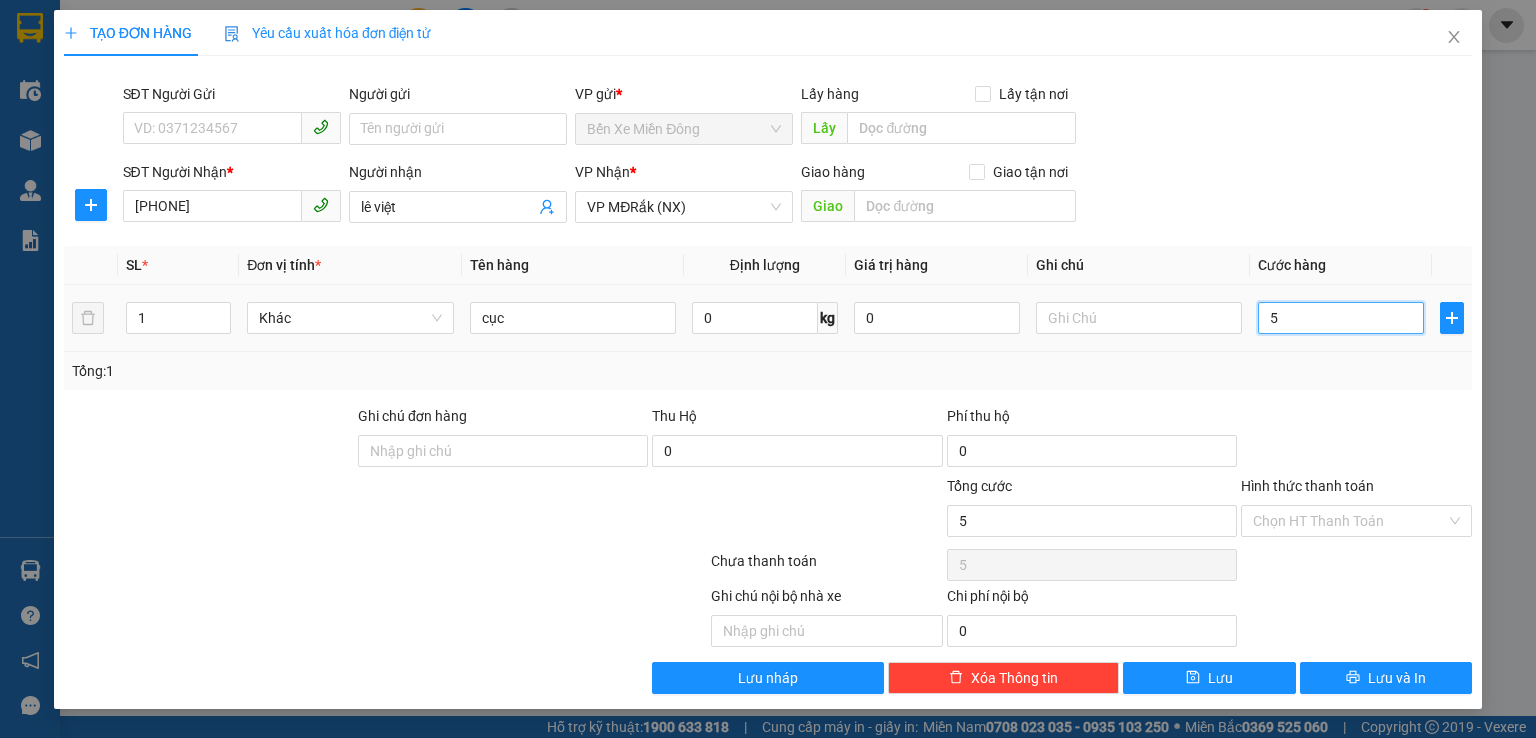 type on "0" 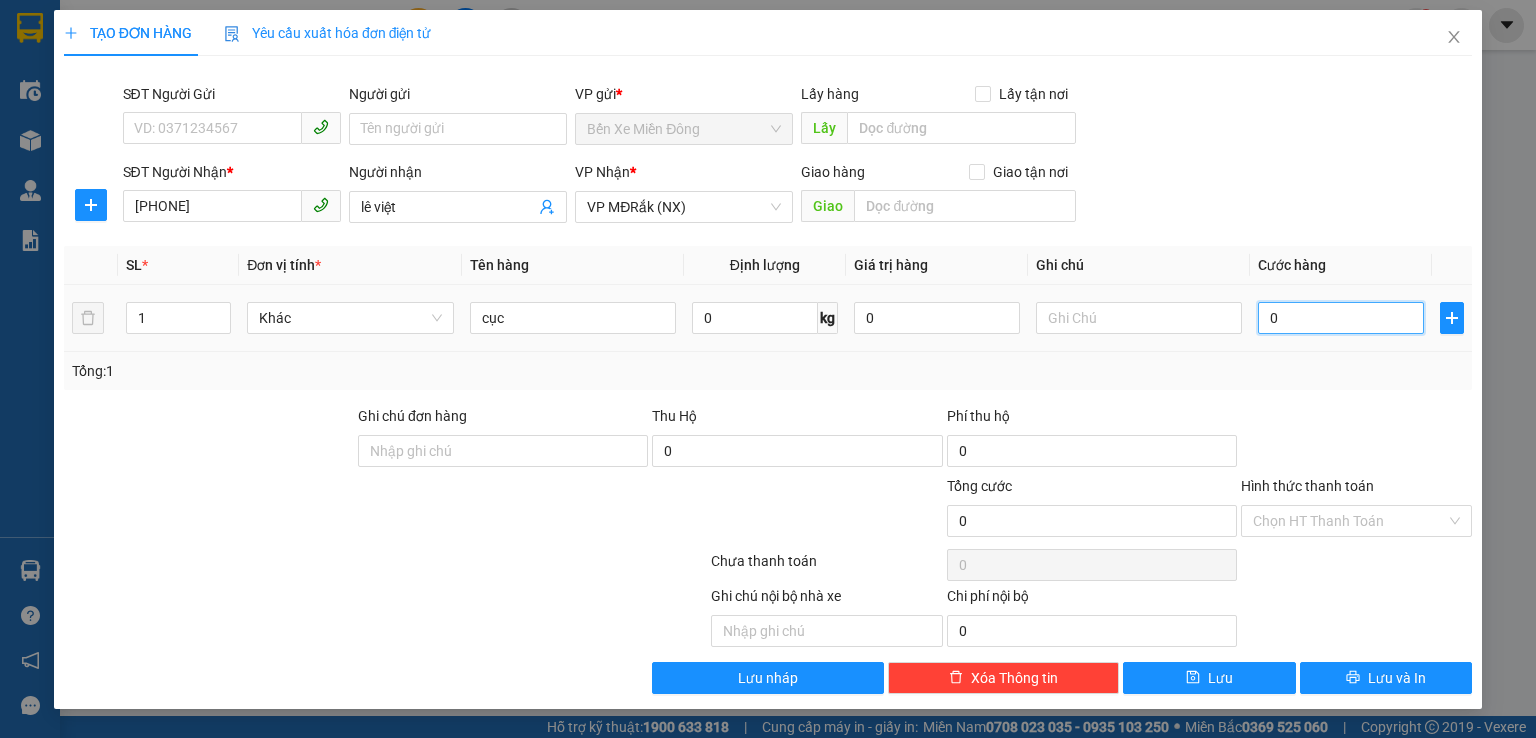 type on "01" 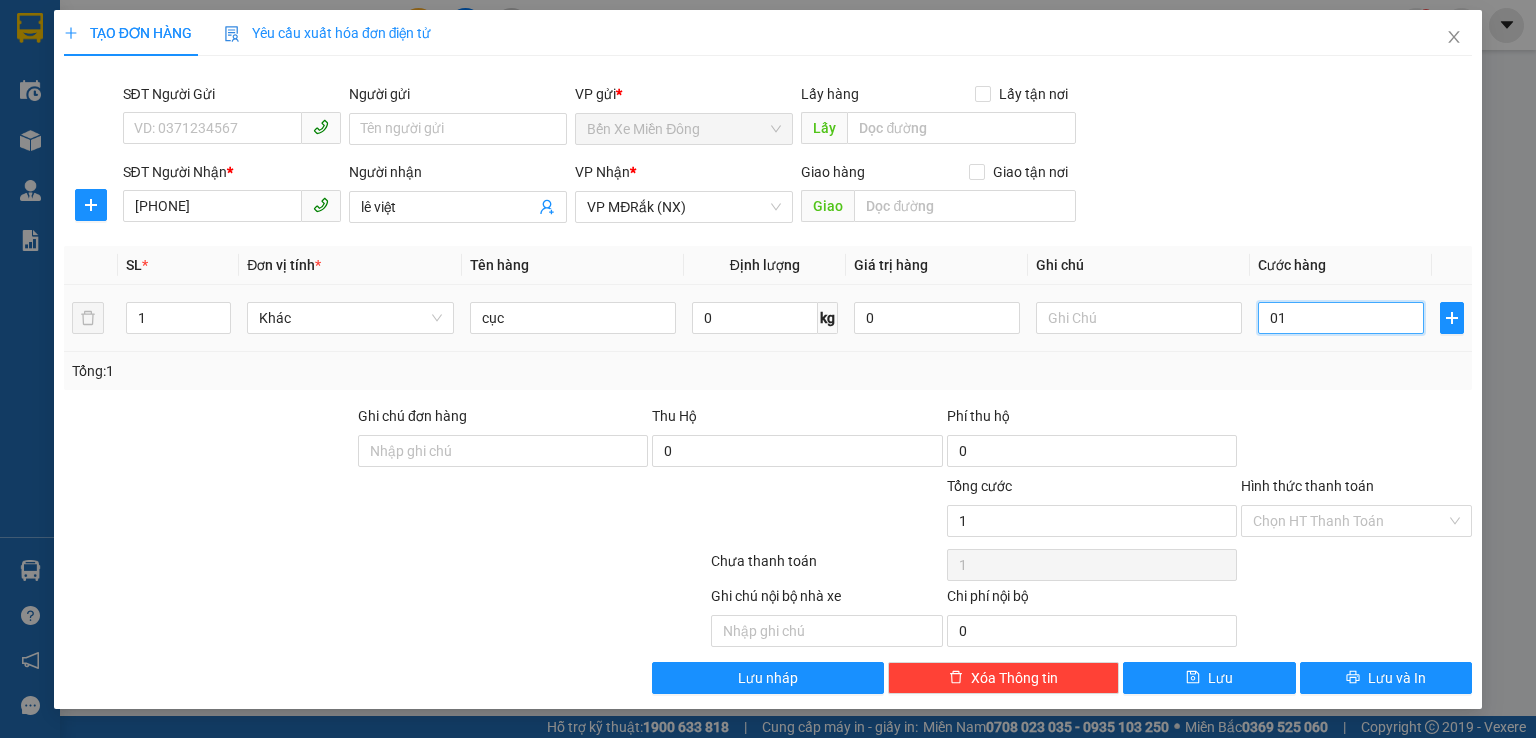 type on "010" 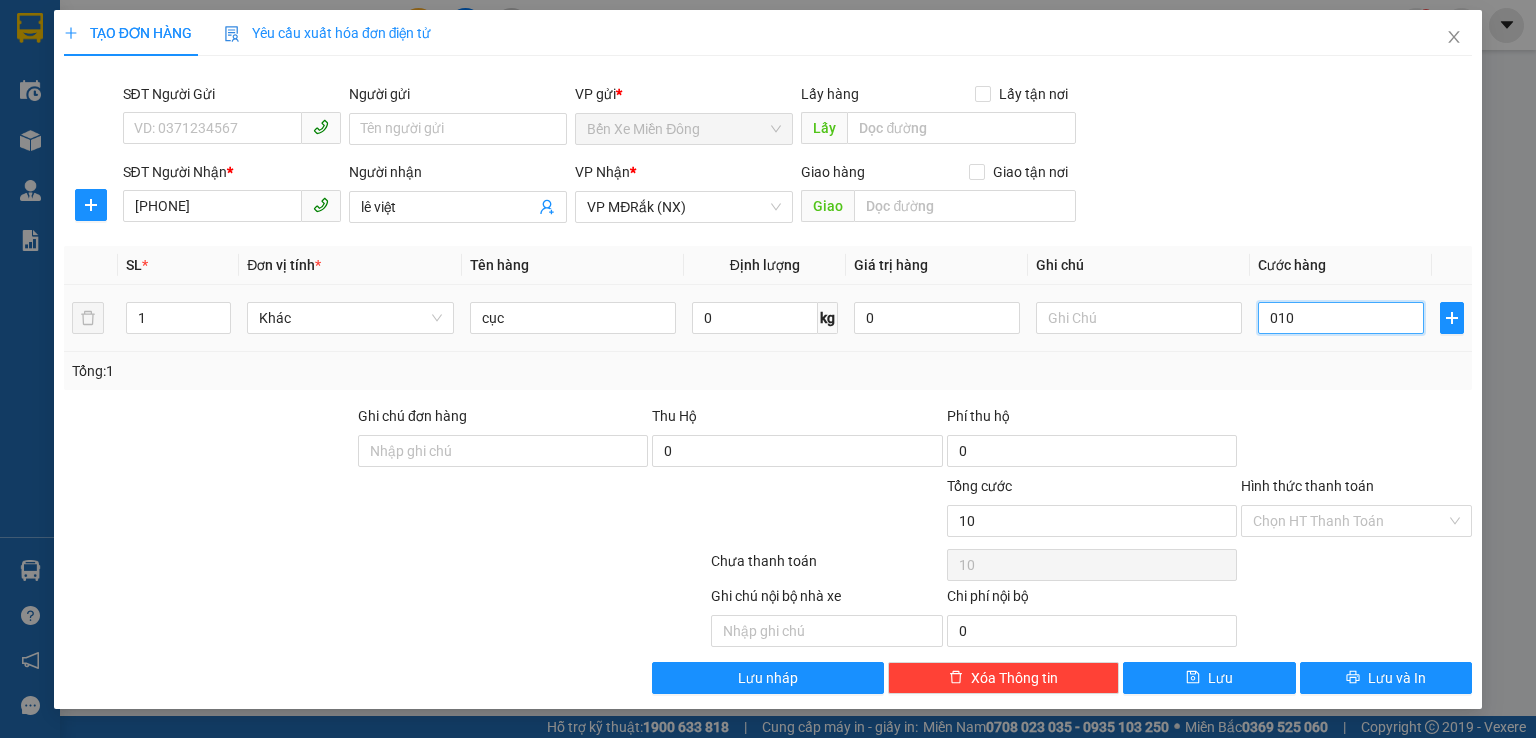 type on "0.100" 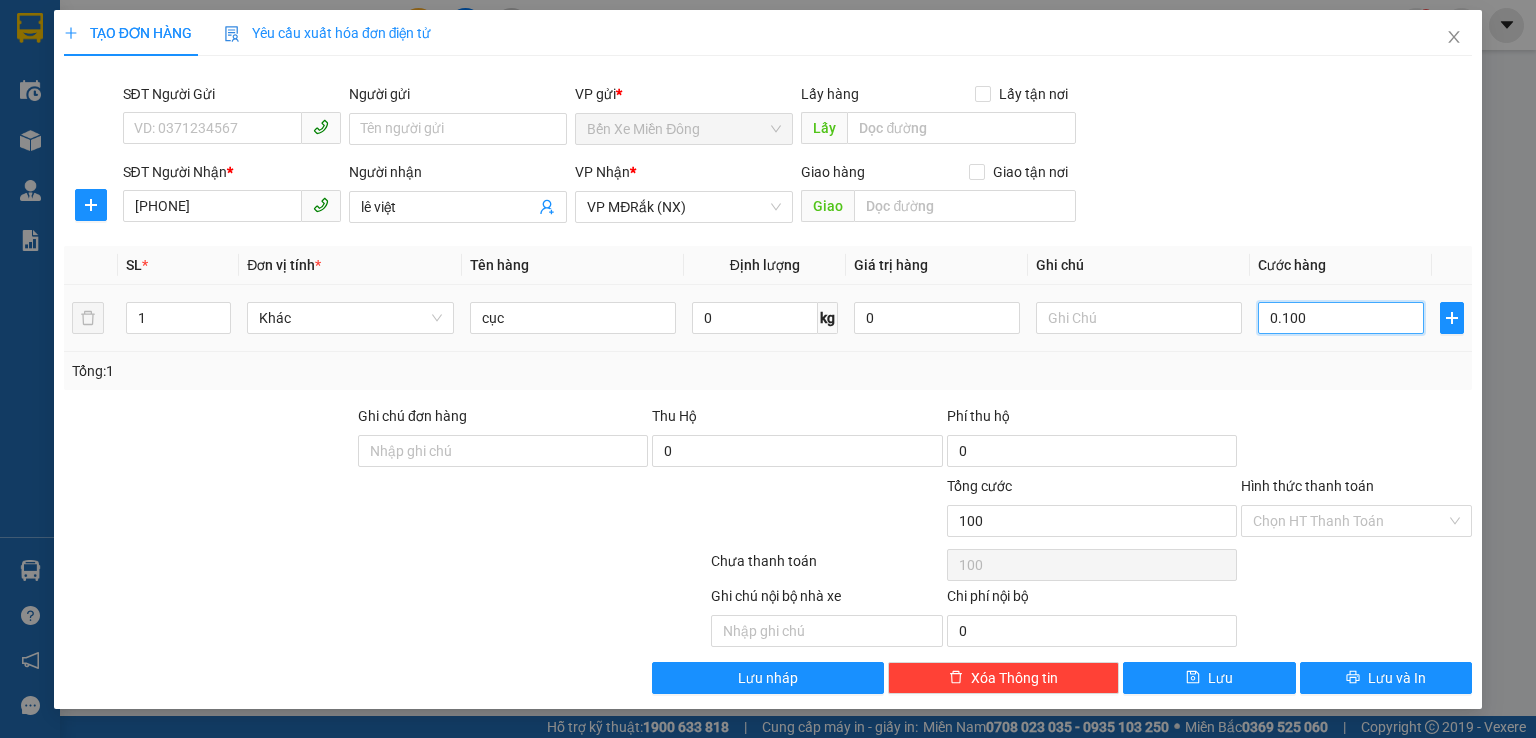 type on "01.000" 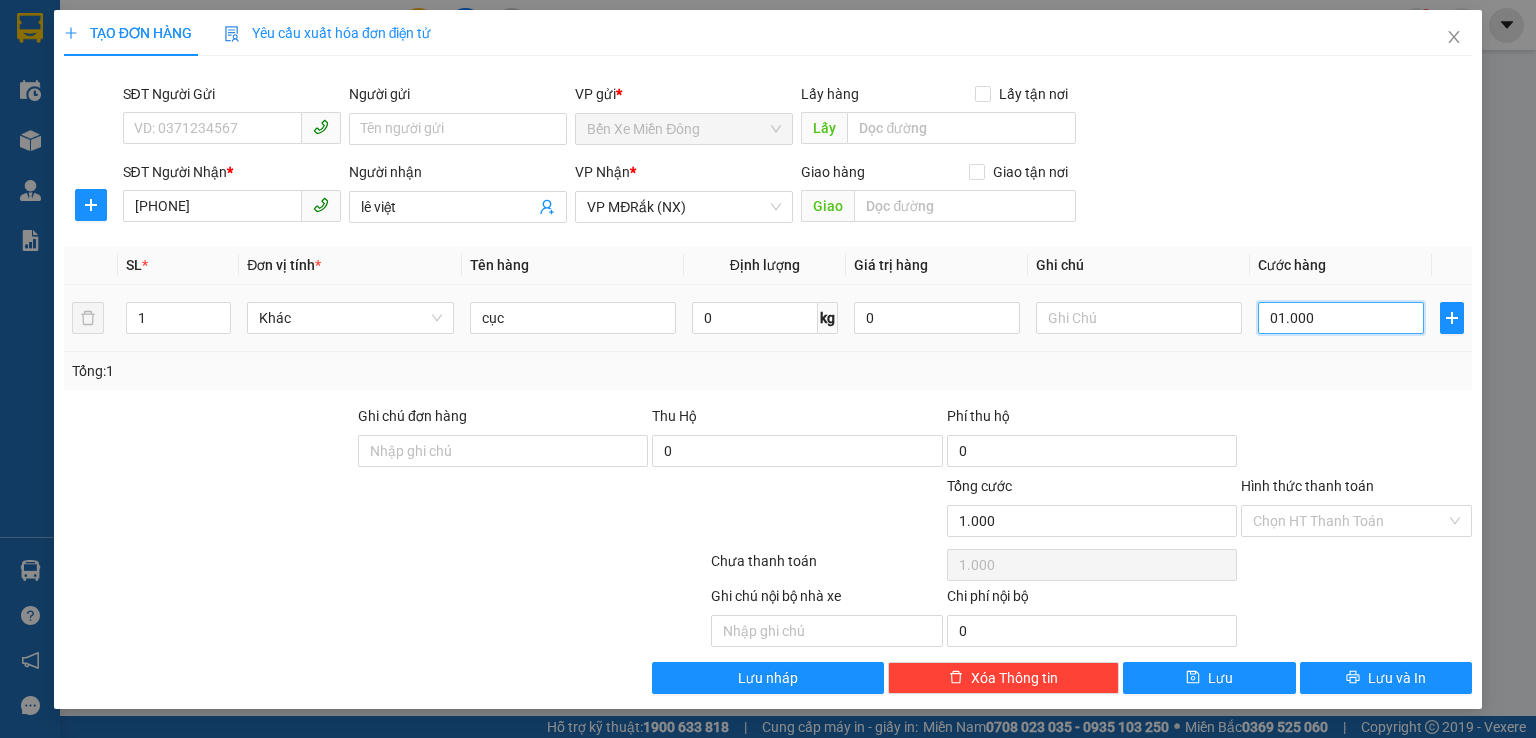 type on "010.000" 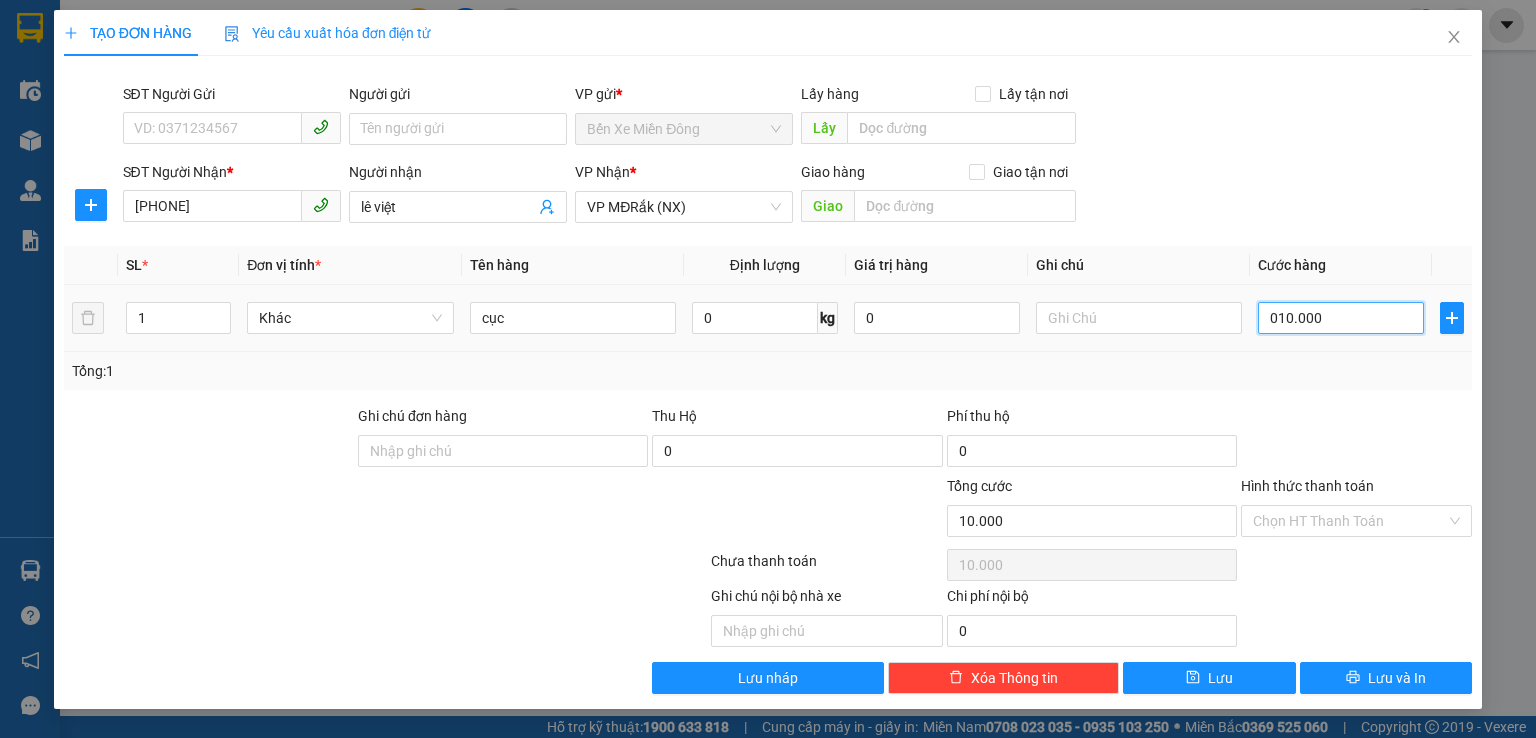 type on "0.100.000" 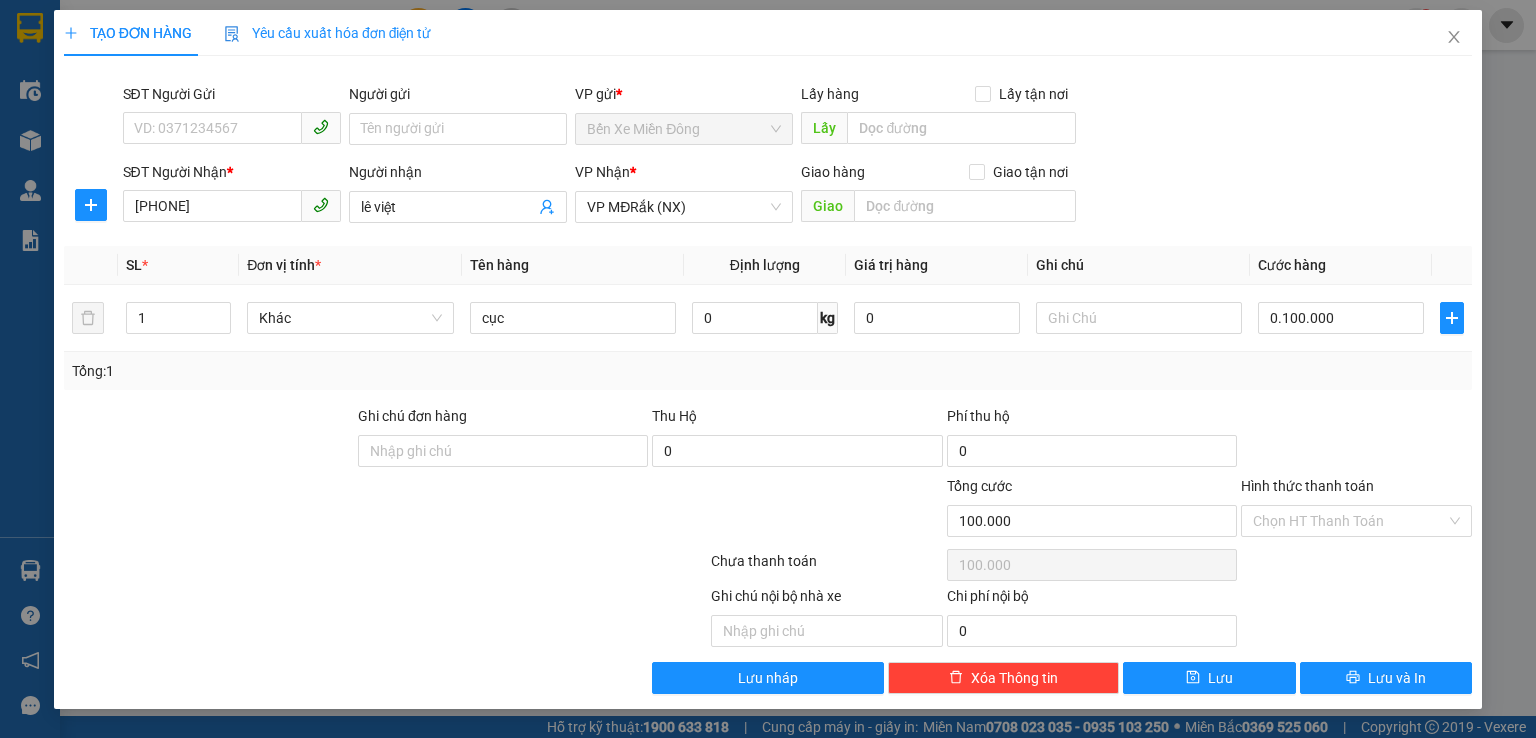 type on "100.000" 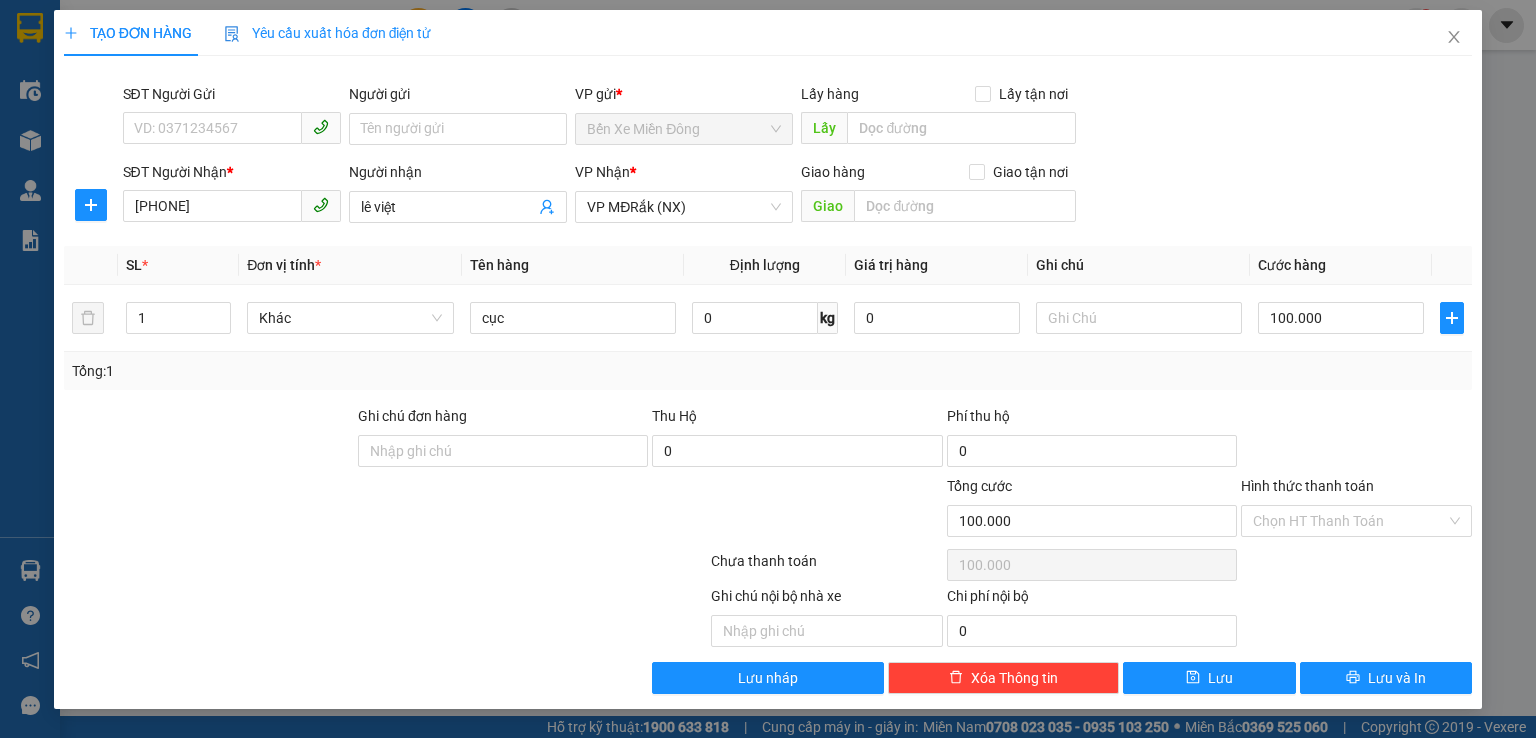 click at bounding box center [1356, 440] 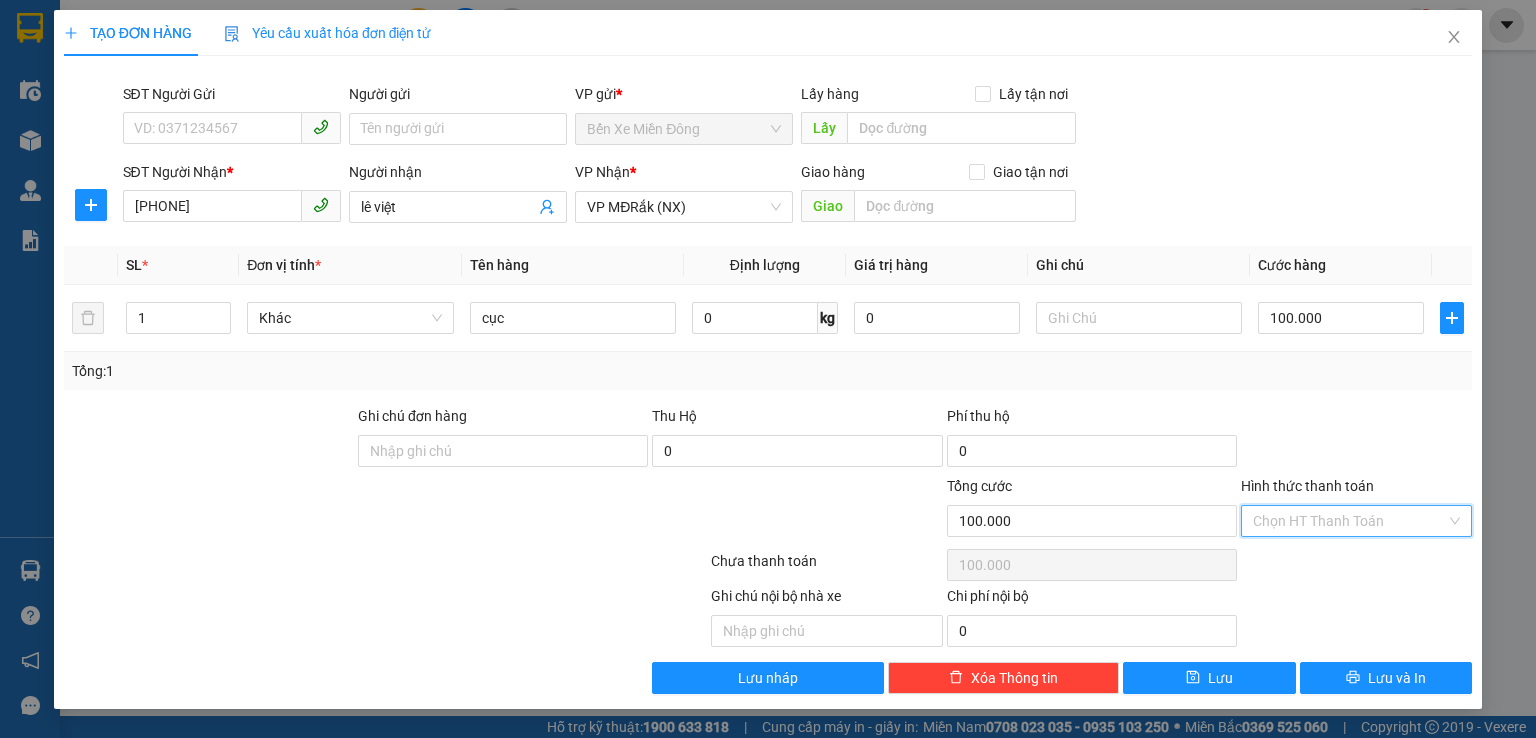 click on "Hình thức thanh toán" at bounding box center [1349, 521] 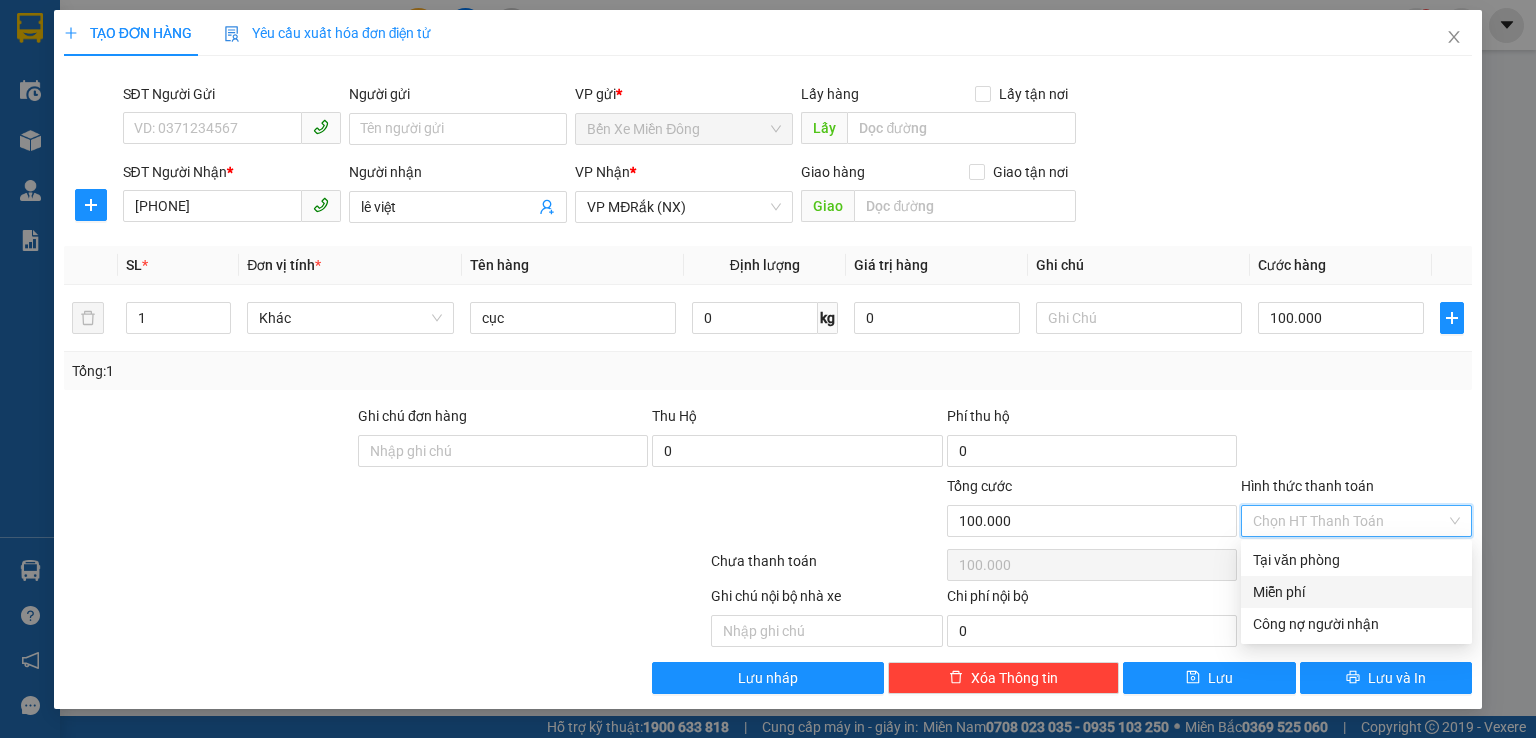 click on "Miễn phí" at bounding box center (1356, 592) 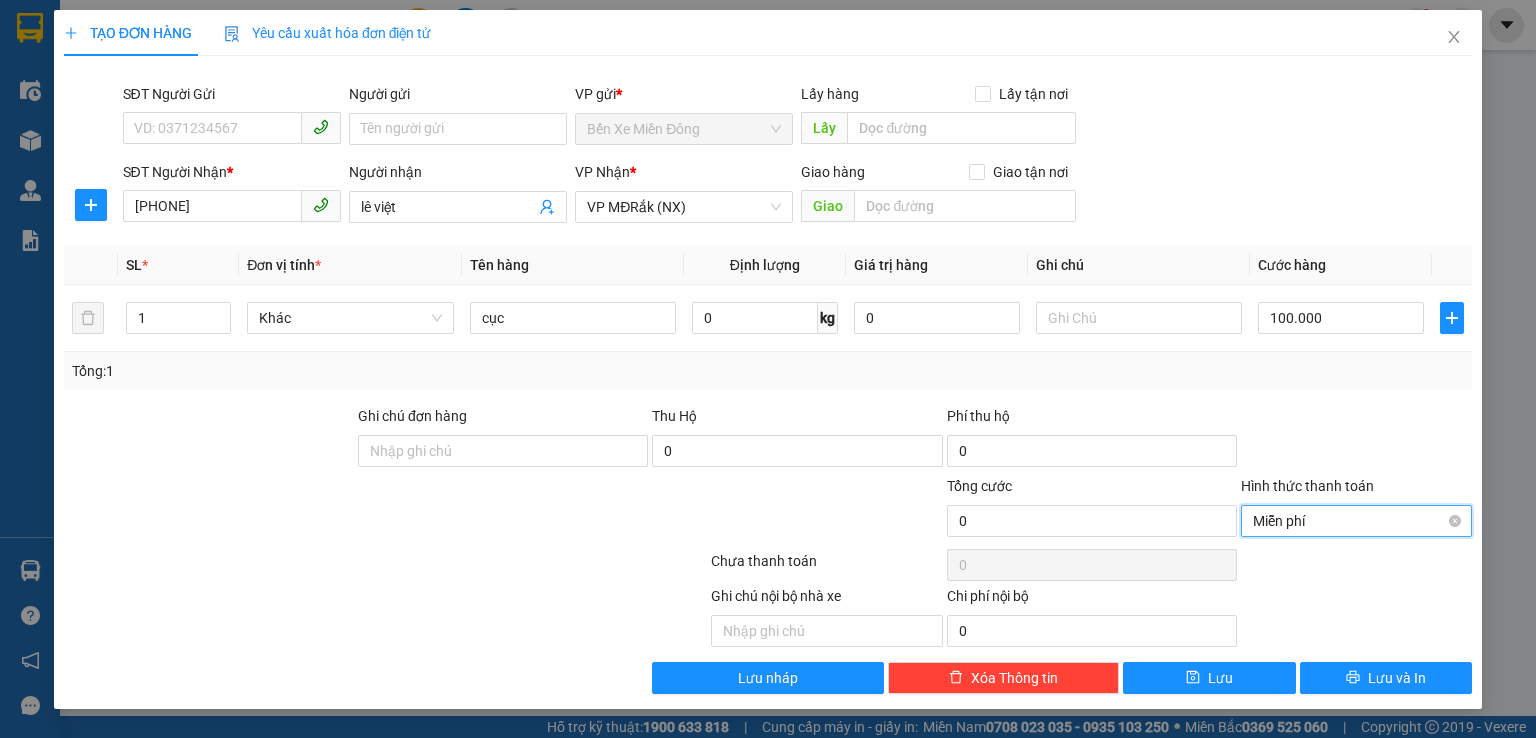 click on "Miễn phí" at bounding box center (1356, 521) 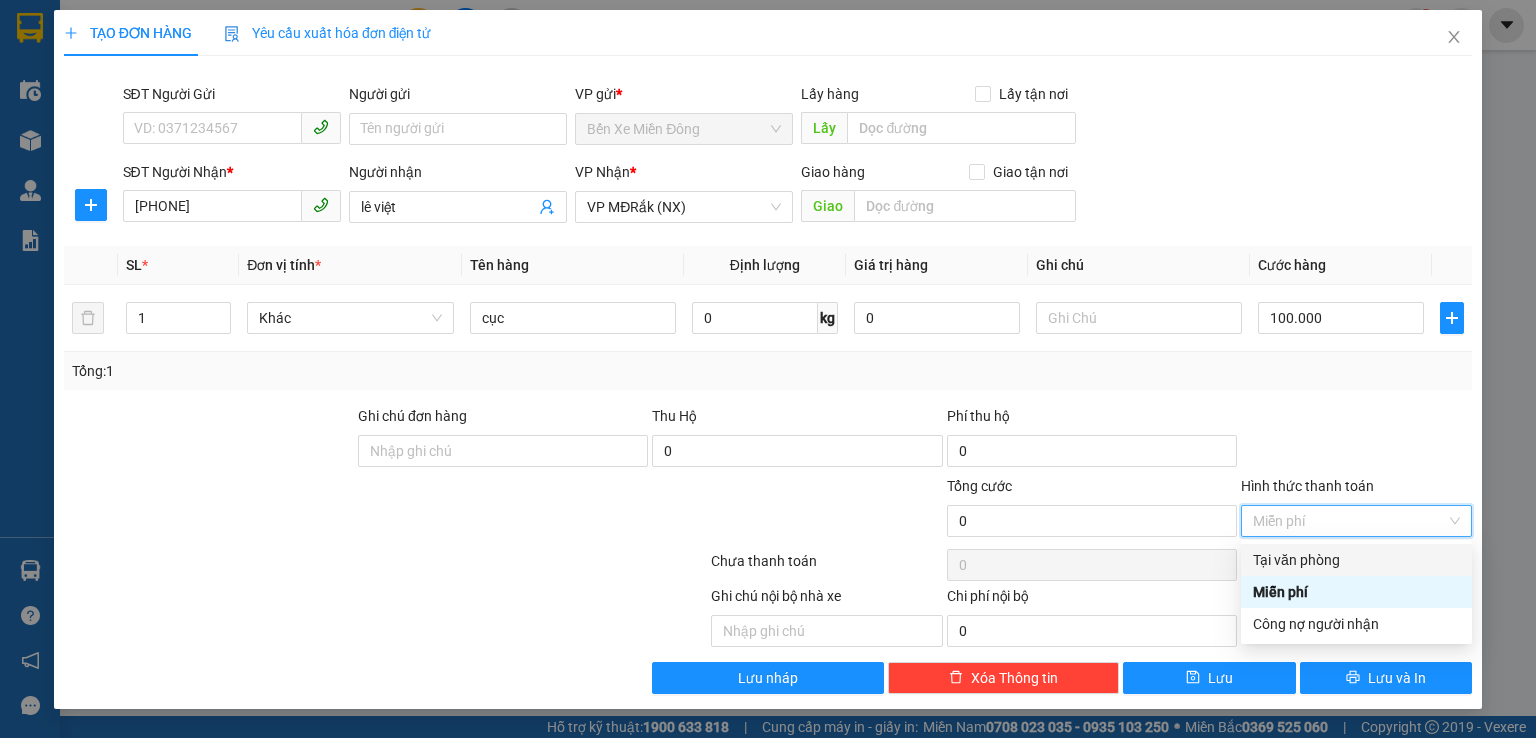 click on "Tại văn phòng" at bounding box center [1356, 560] 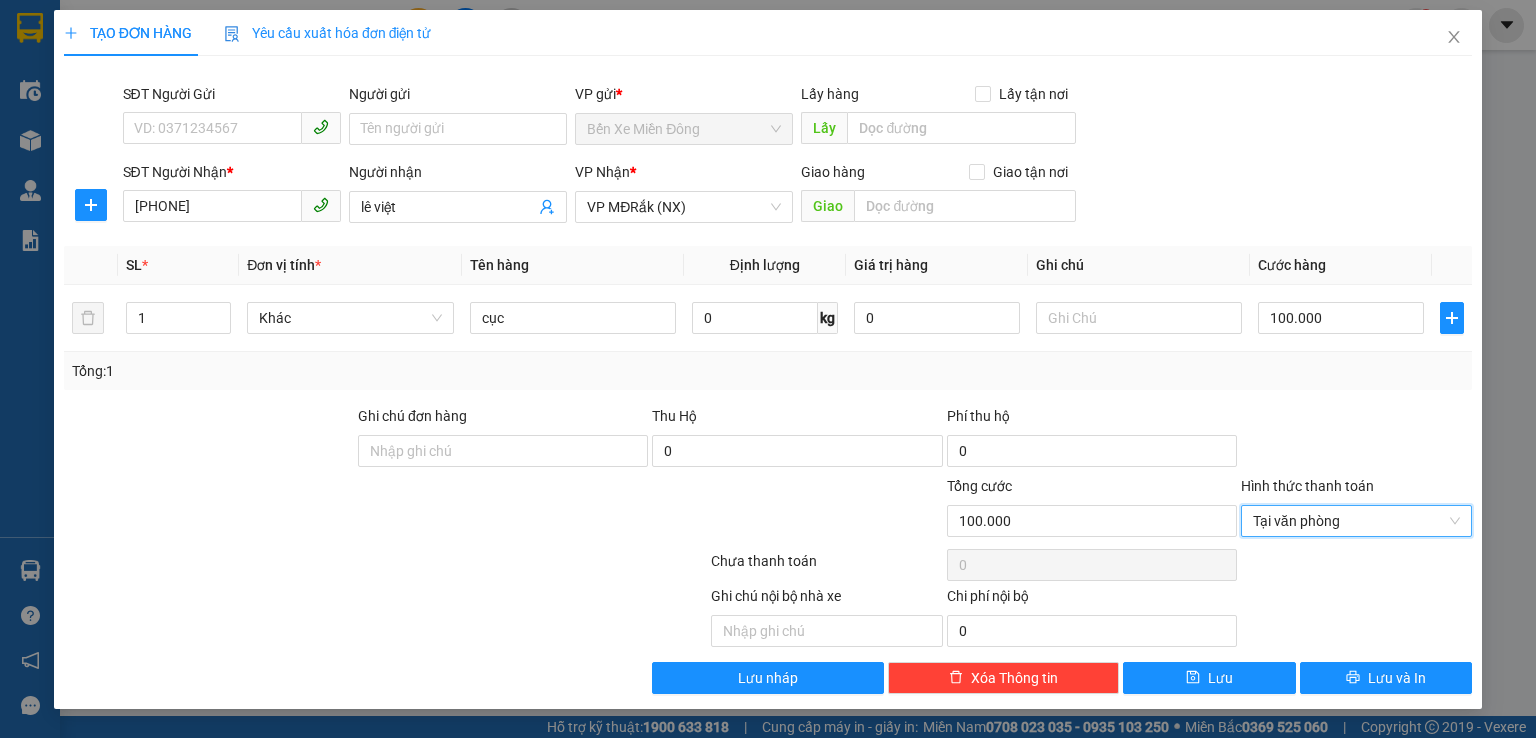 click on "Transit Pickup Surcharge Ids Transit Deliver Surcharge Ids Transit Deliver Surcharge Transit Deliver Surcharge SĐT Người Gửi VD: [PHONE] Người gửi Tên người gửi VP gửi  * Bến Xe Miền Đông Lấy hàng Lấy tận nơi Lấy SĐT Người Nhận  * [PHONE] Người nhận lê việt VP Nhận  * VP MĐRắk (NX) Giao hàng Giao tận nơi Giao SL  * Đơn vị tính  * Tên hàng  Định lượng Giá trị hàng Ghi chú Cước hàng                   1 Khác cục 0 kg 0 100.000 Tổng:  1 Ghi chú đơn hàng Thu Hộ 0 Phí thu hộ 0 Tổng cước 100.000 Hình thức thanh toán Tại văn phòng Tại văn phòng Số tiền thu trước   Chọn loại cước 0 Tại văn phòng Chưa thanh toán 0 Ghi chú nội bộ nhà xe Chi phí nội bộ 0 Lưu nháp Xóa Thông tin Lưu Lưu và In Tại văn phòng Miễn phí Tại văn phòng Miễn phí Công nợ người nhận" at bounding box center (768, 383) 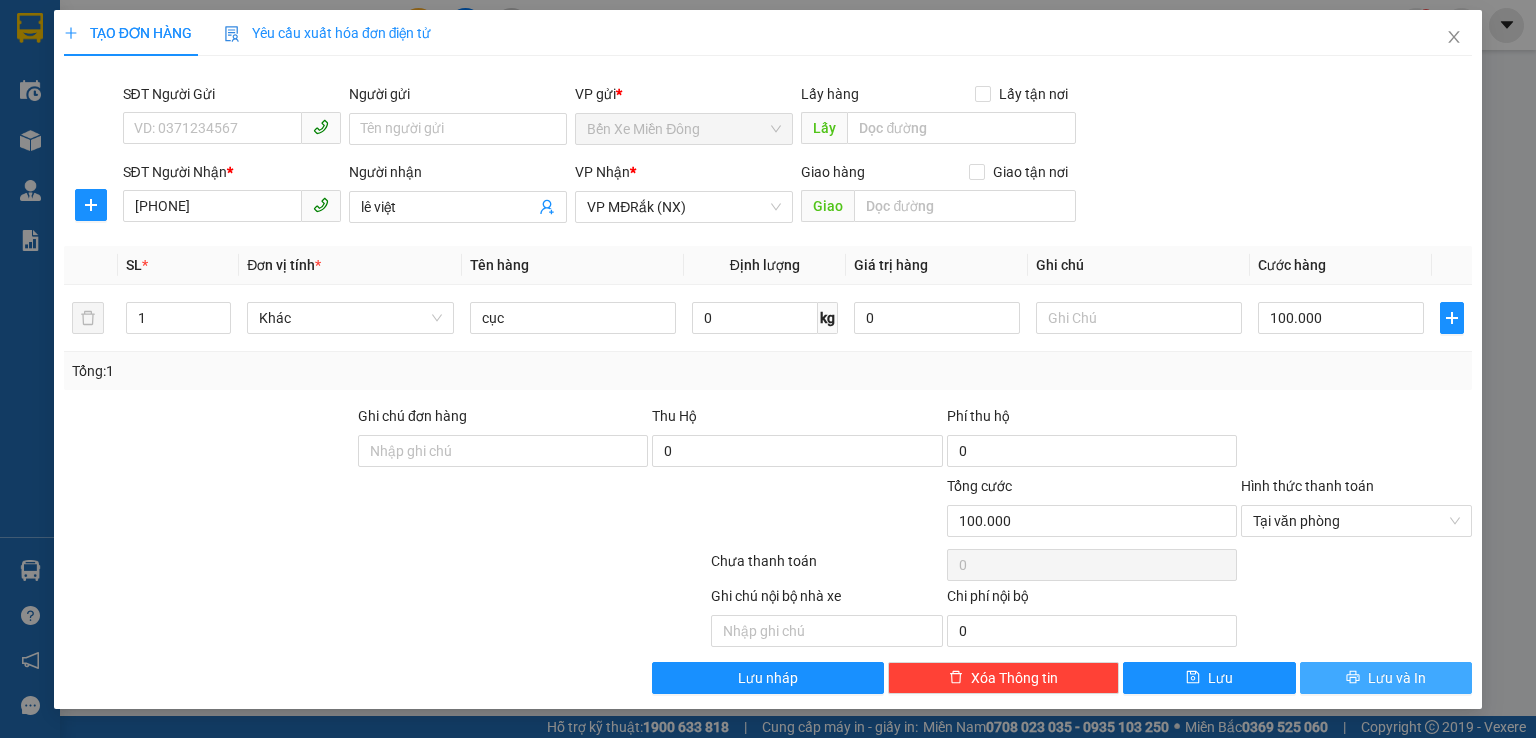 click on "Lưu và In" at bounding box center (1386, 678) 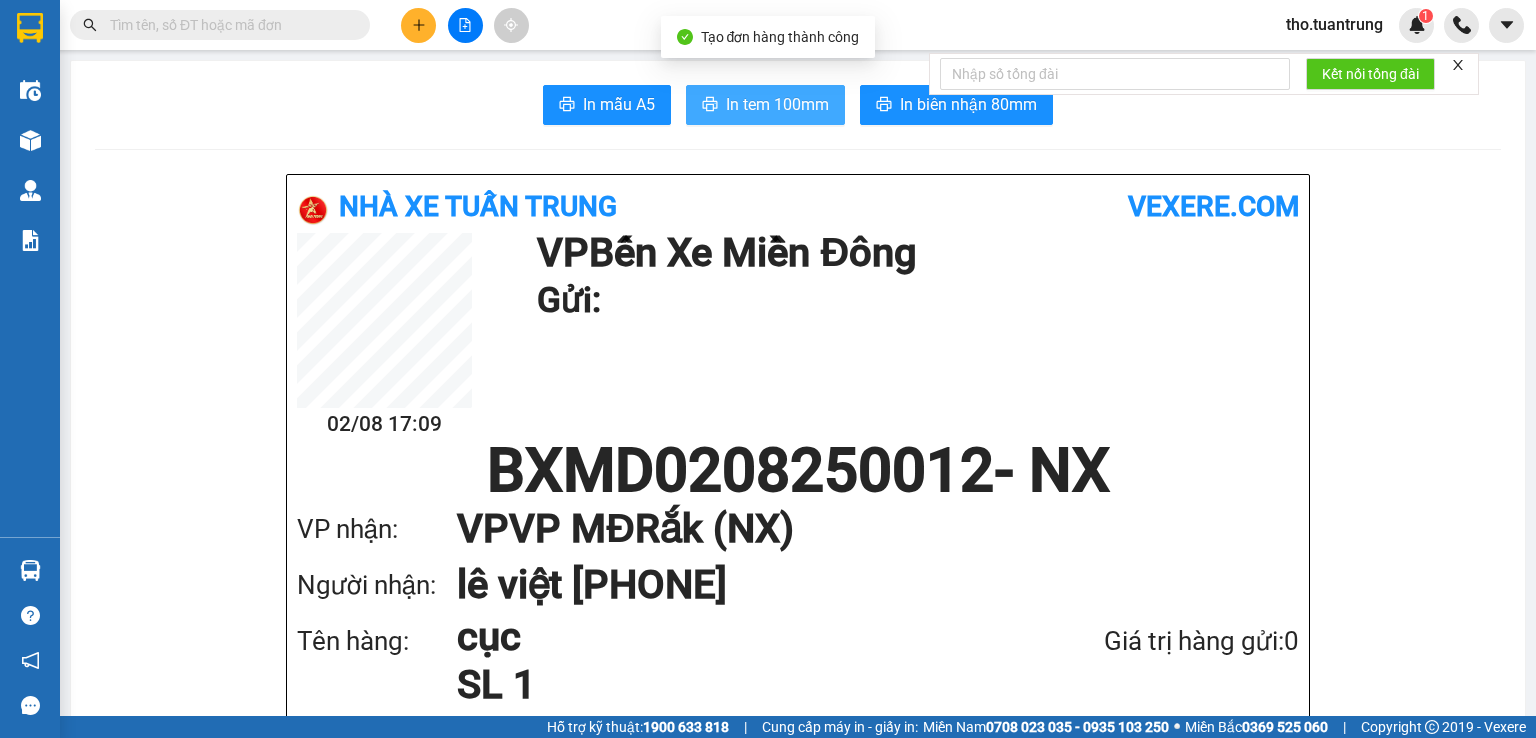 click on "In tem 100mm" at bounding box center [765, 105] 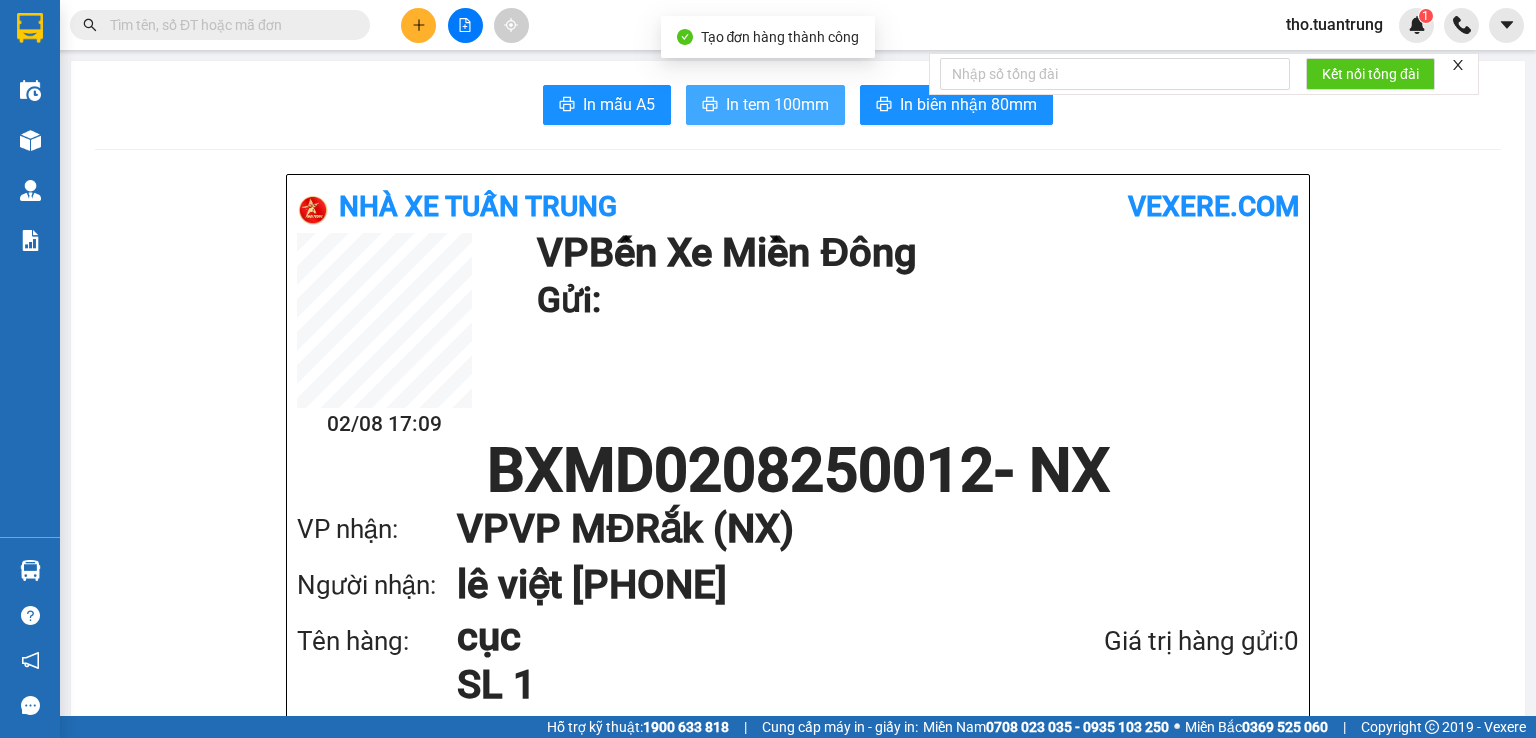 scroll, scrollTop: 0, scrollLeft: 0, axis: both 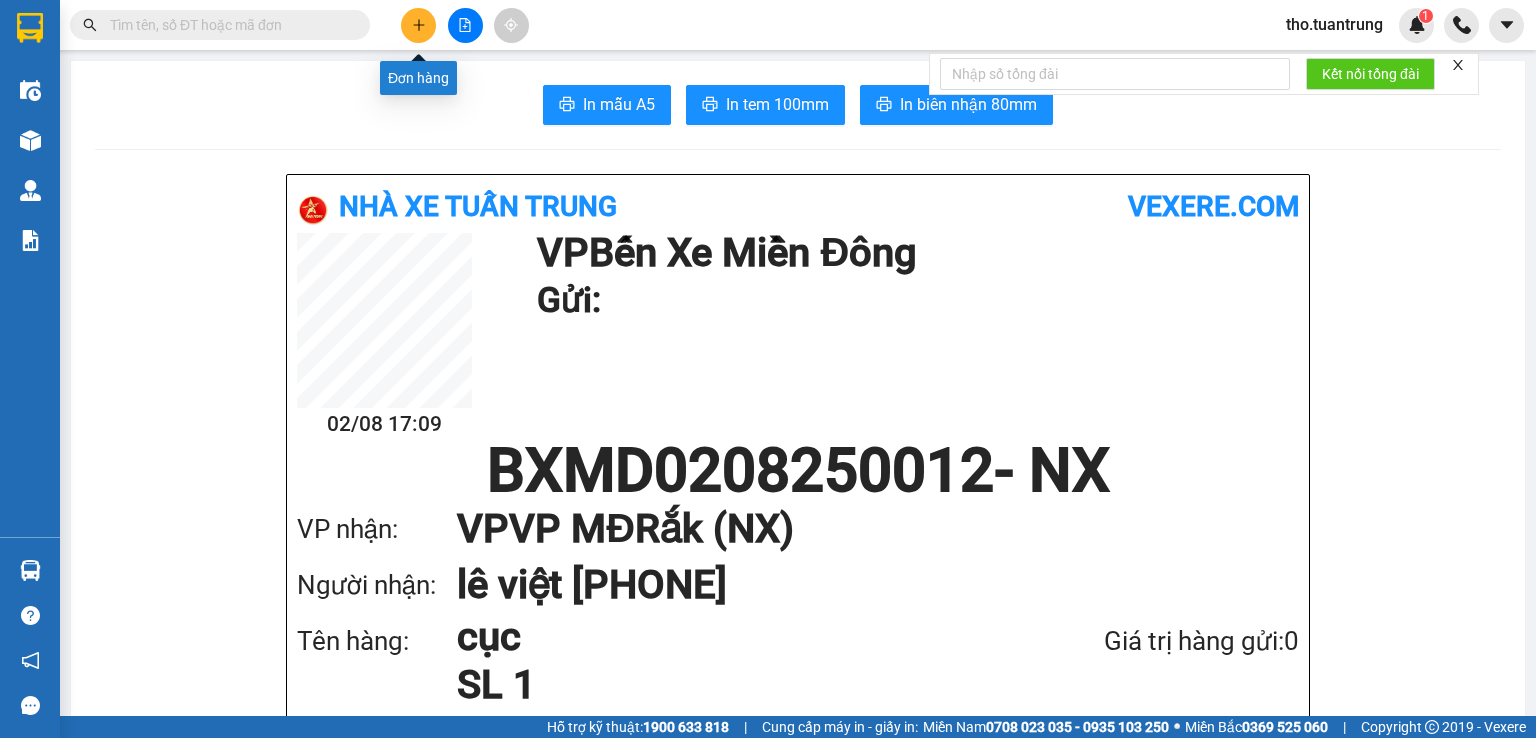 click at bounding box center (418, 25) 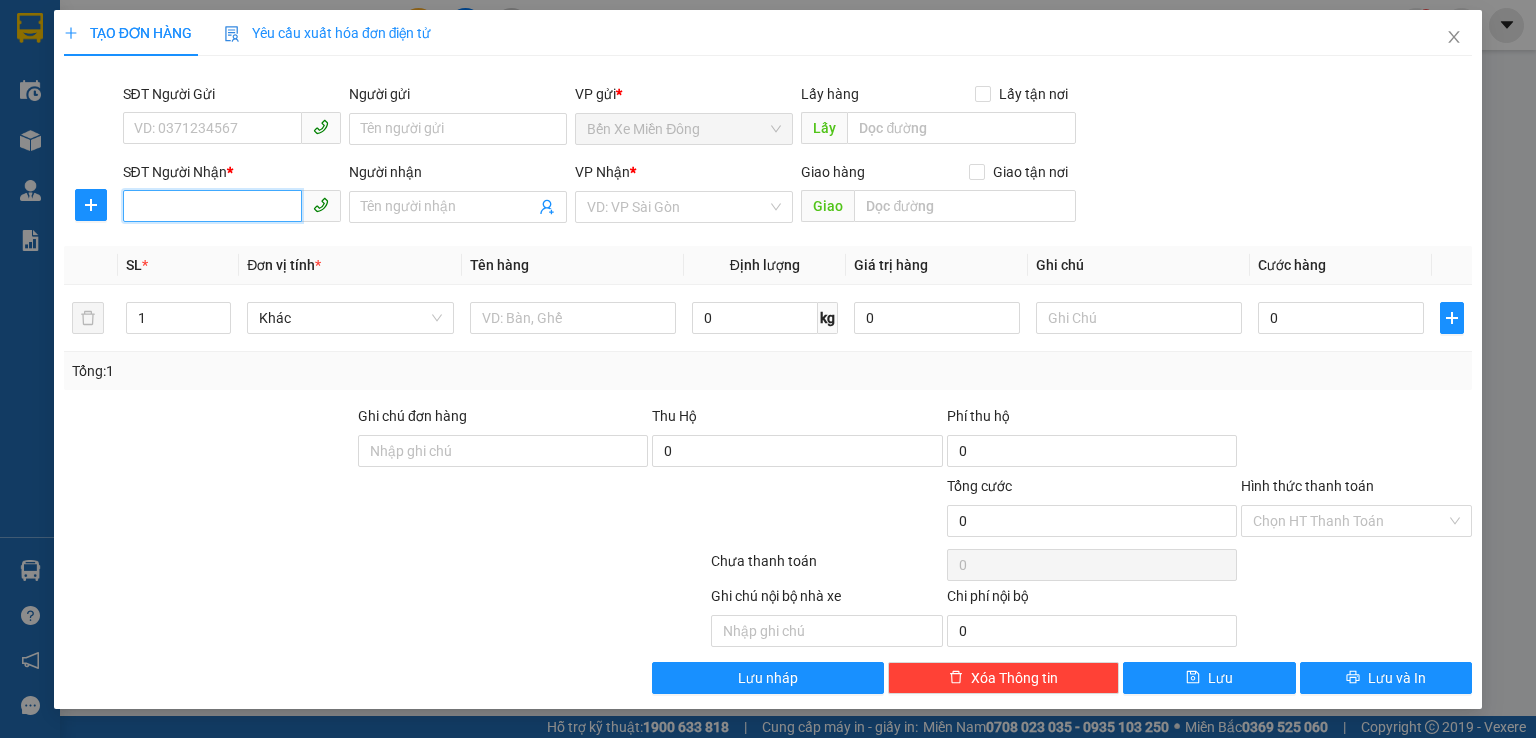 click on "SĐT Người Nhận  *" at bounding box center [212, 206] 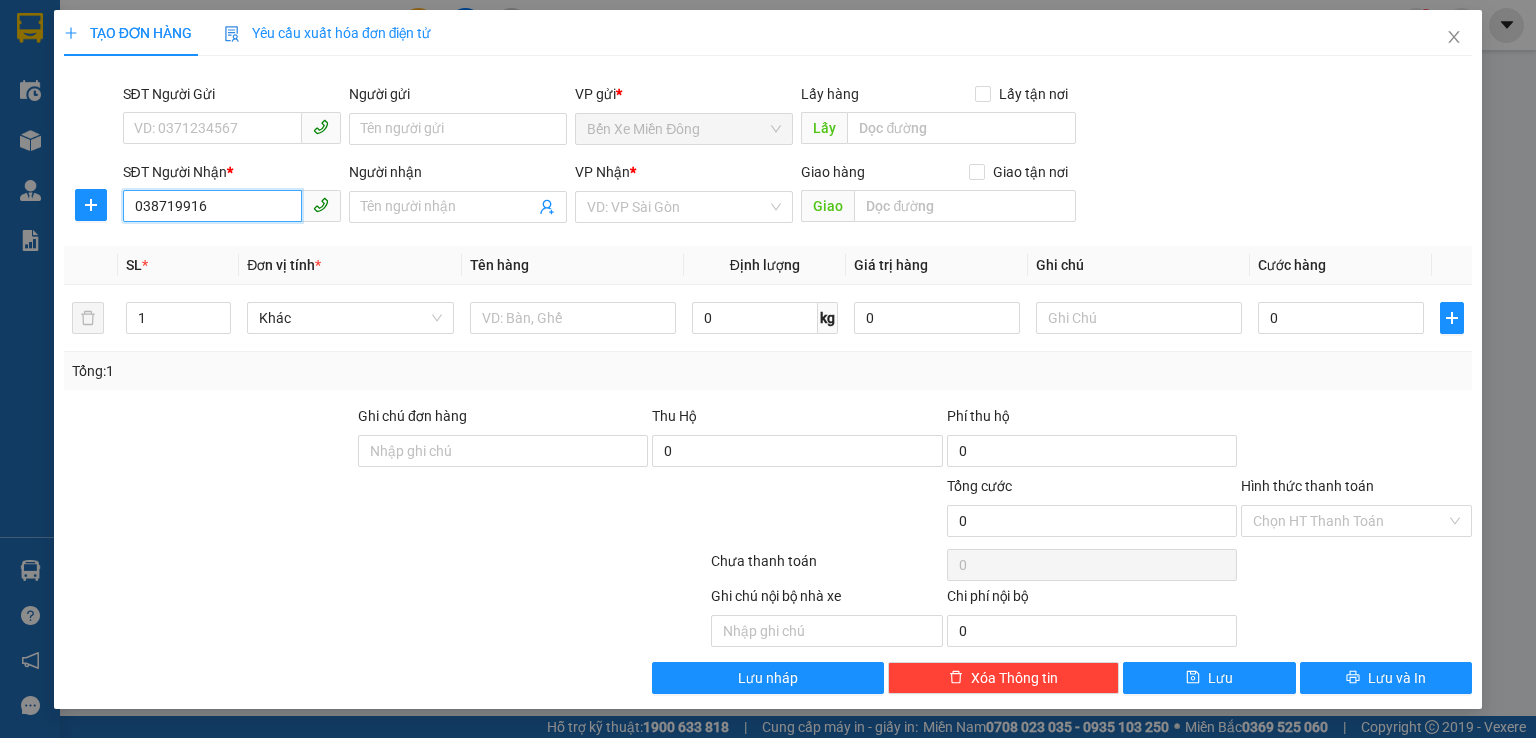 type on "[PHONE]" 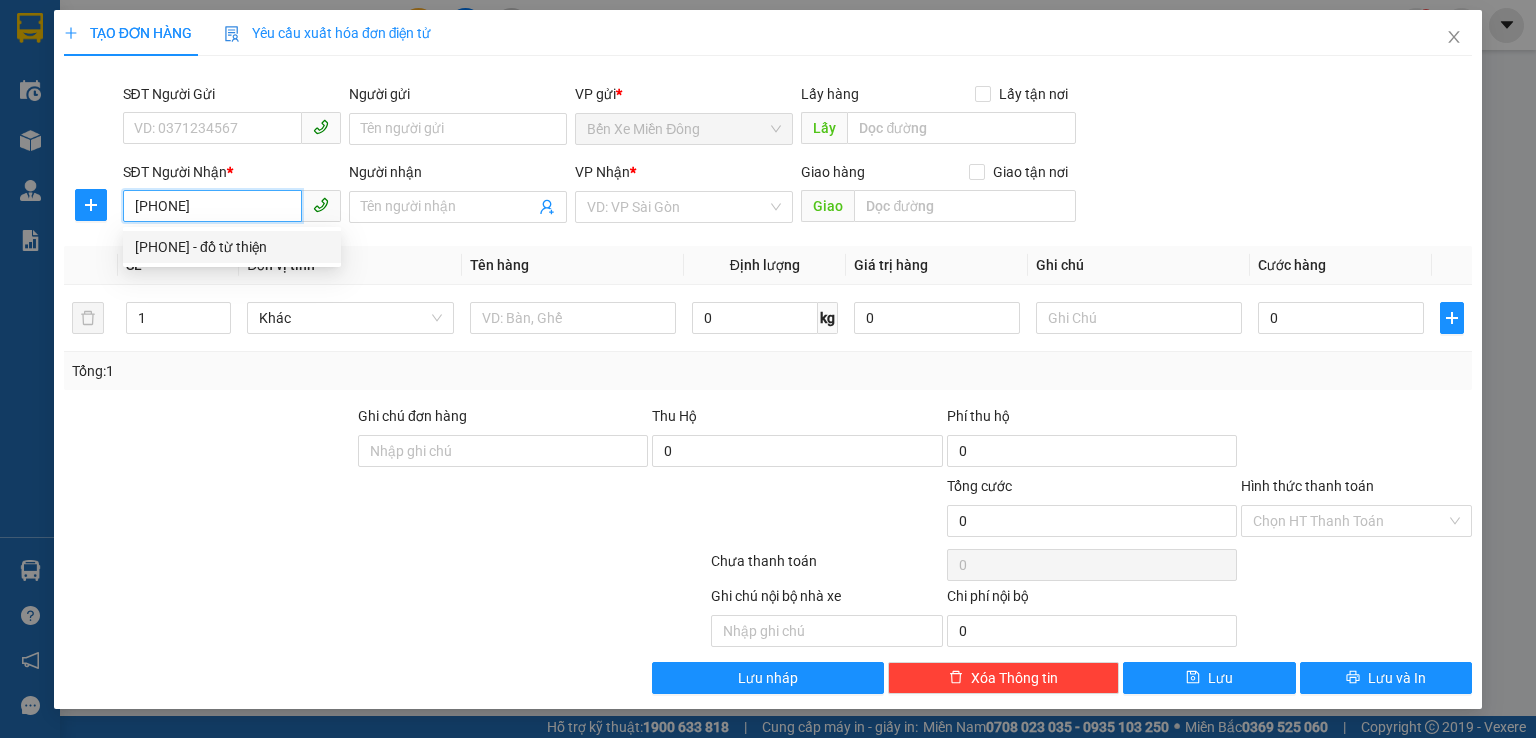 click on "[PHONE] - đồ từ thiện" at bounding box center [232, 247] 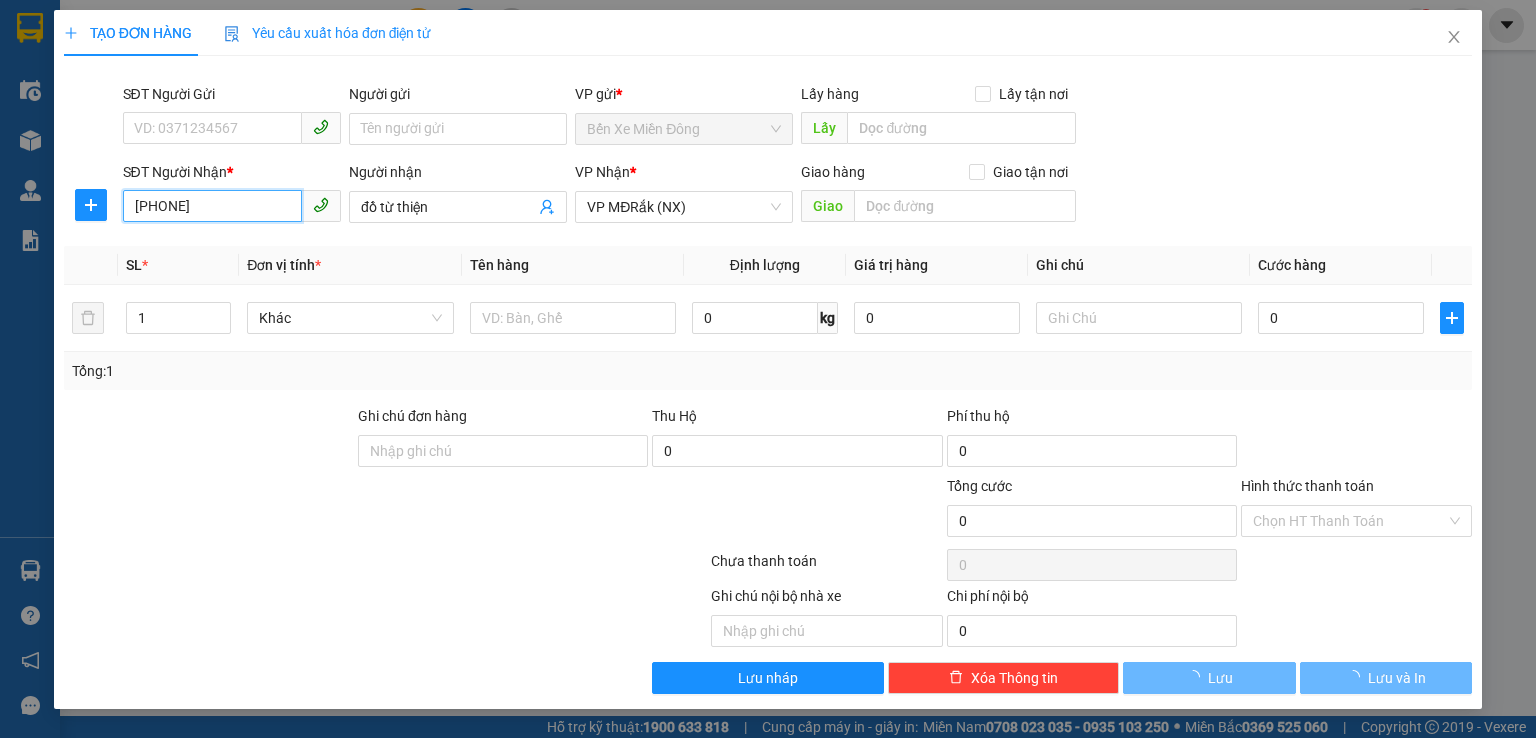 type on "50.000" 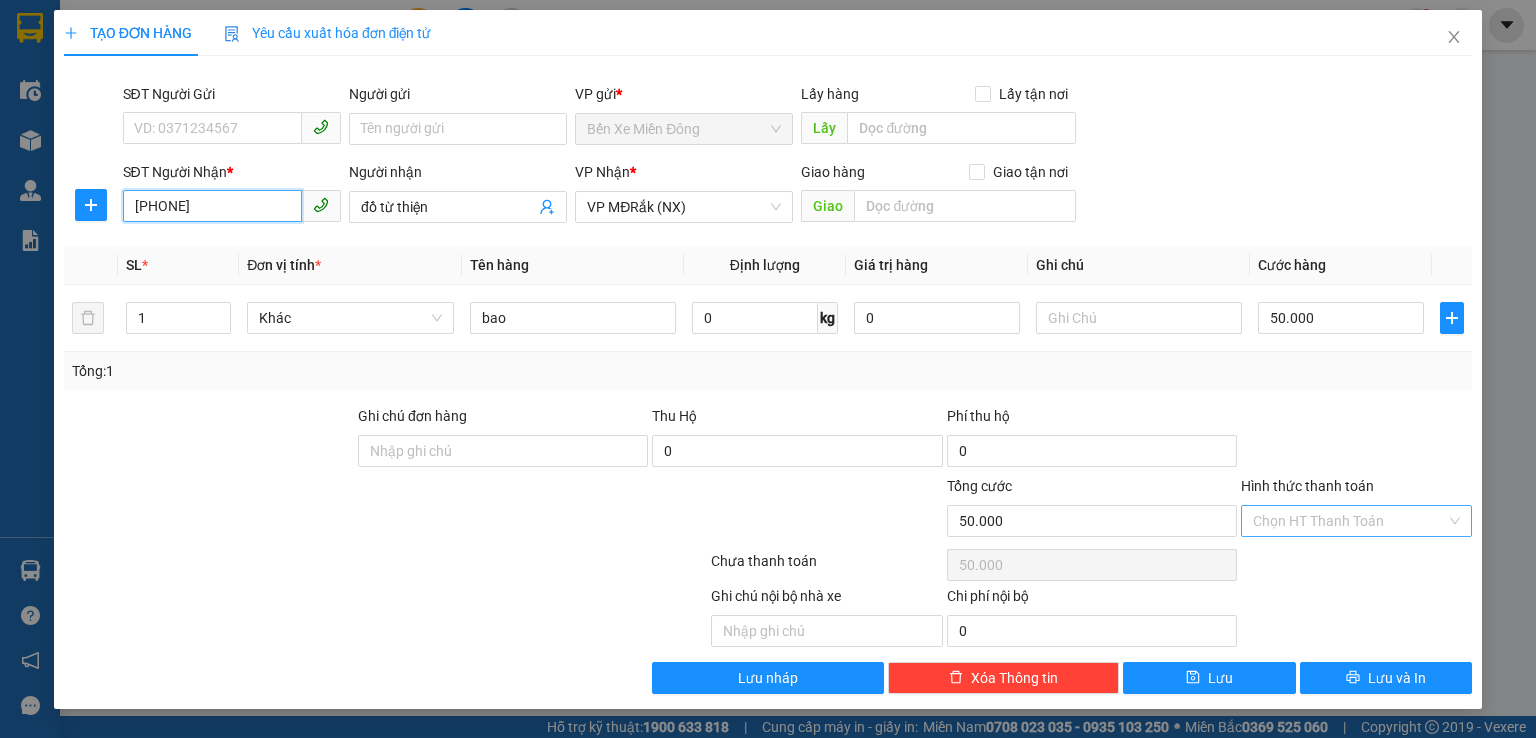 type on "[PHONE]" 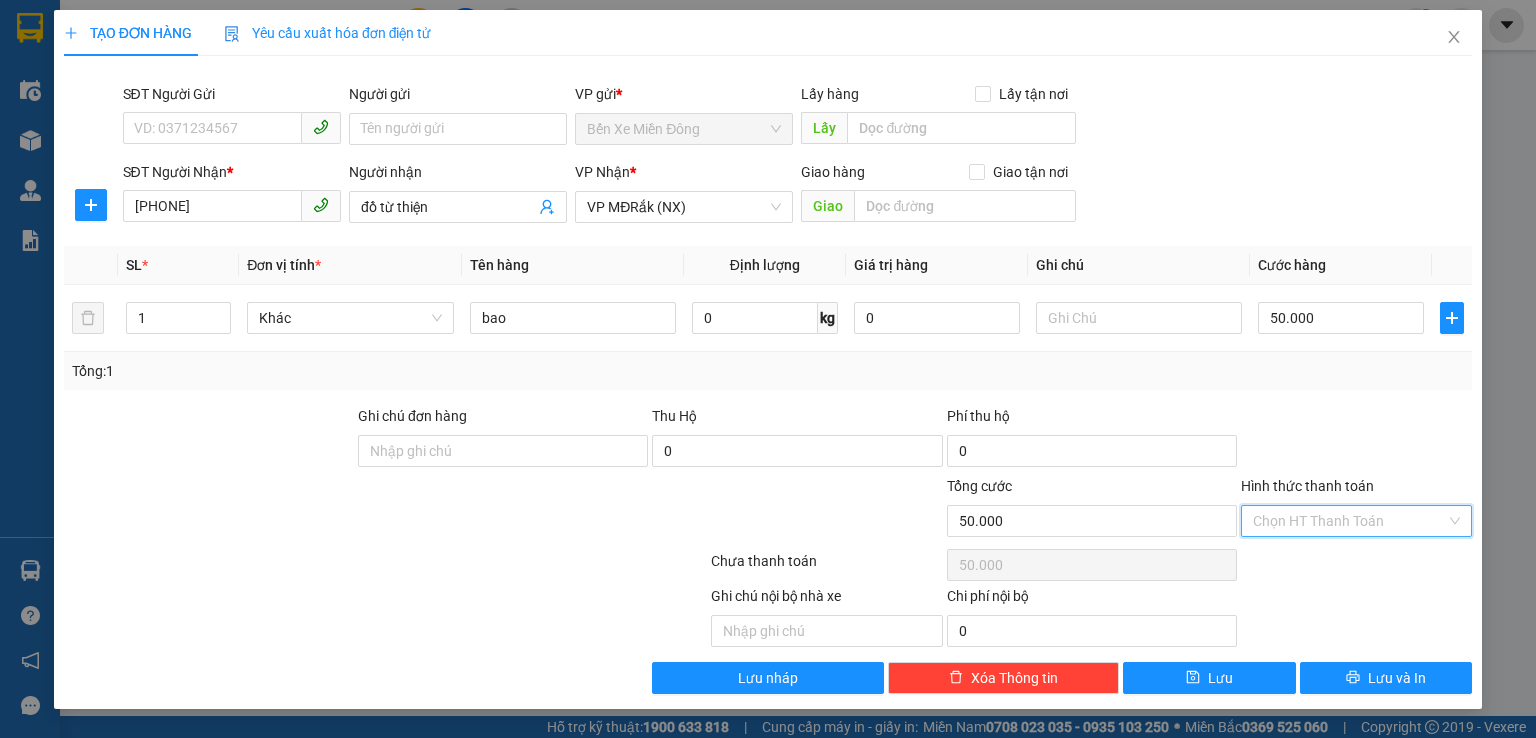 click on "Hình thức thanh toán" at bounding box center (1349, 521) 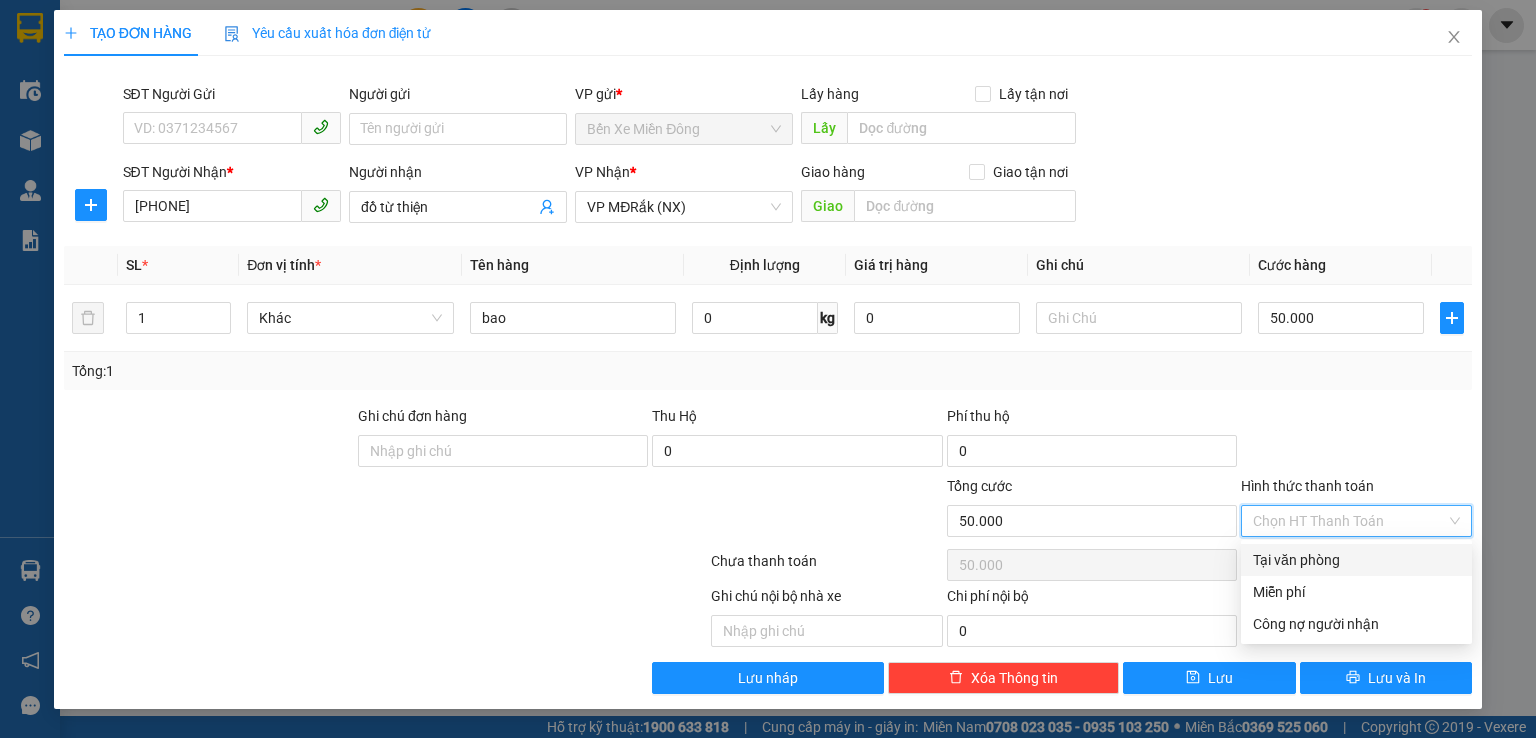 click on "Tại văn phòng" at bounding box center [1356, 560] 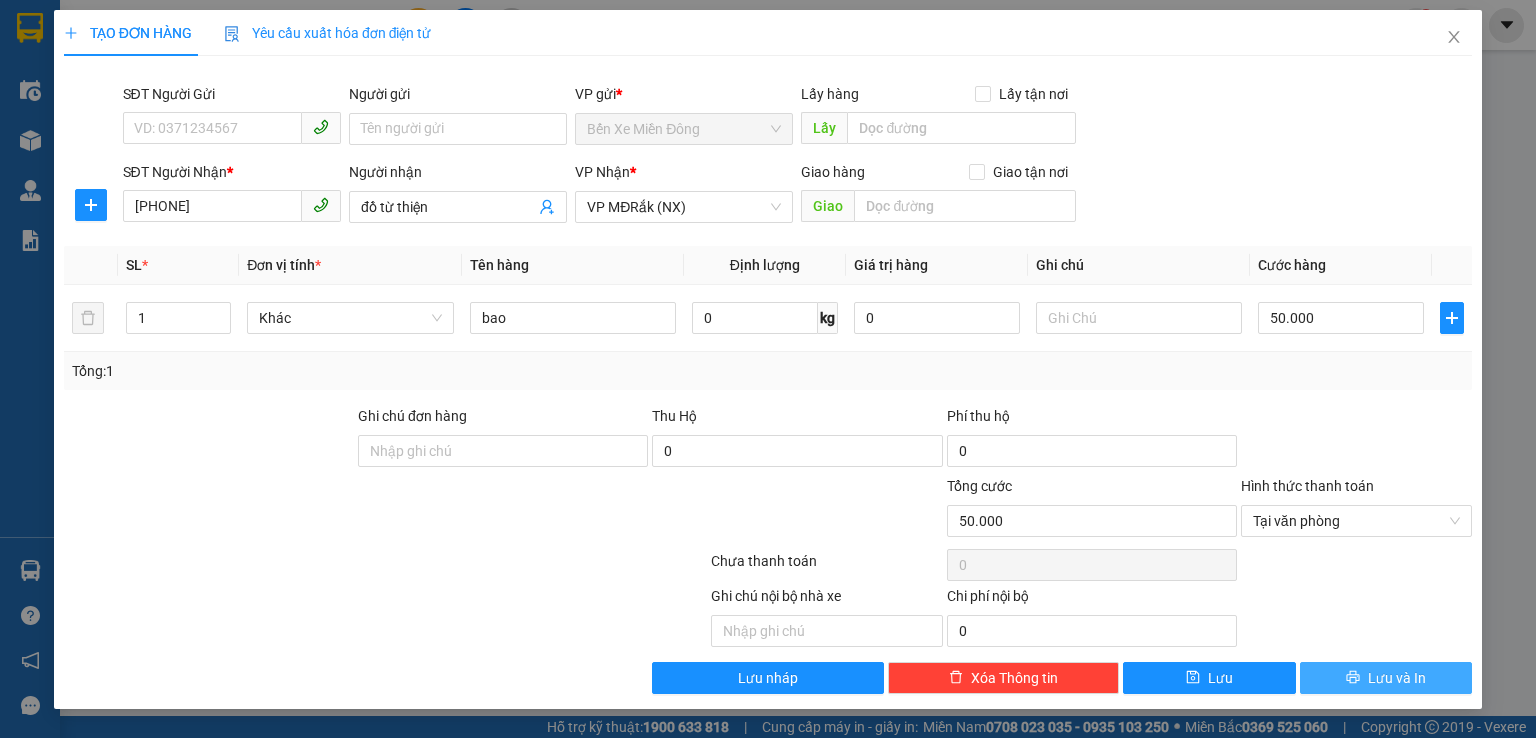 click on "Lưu và In" at bounding box center [1397, 678] 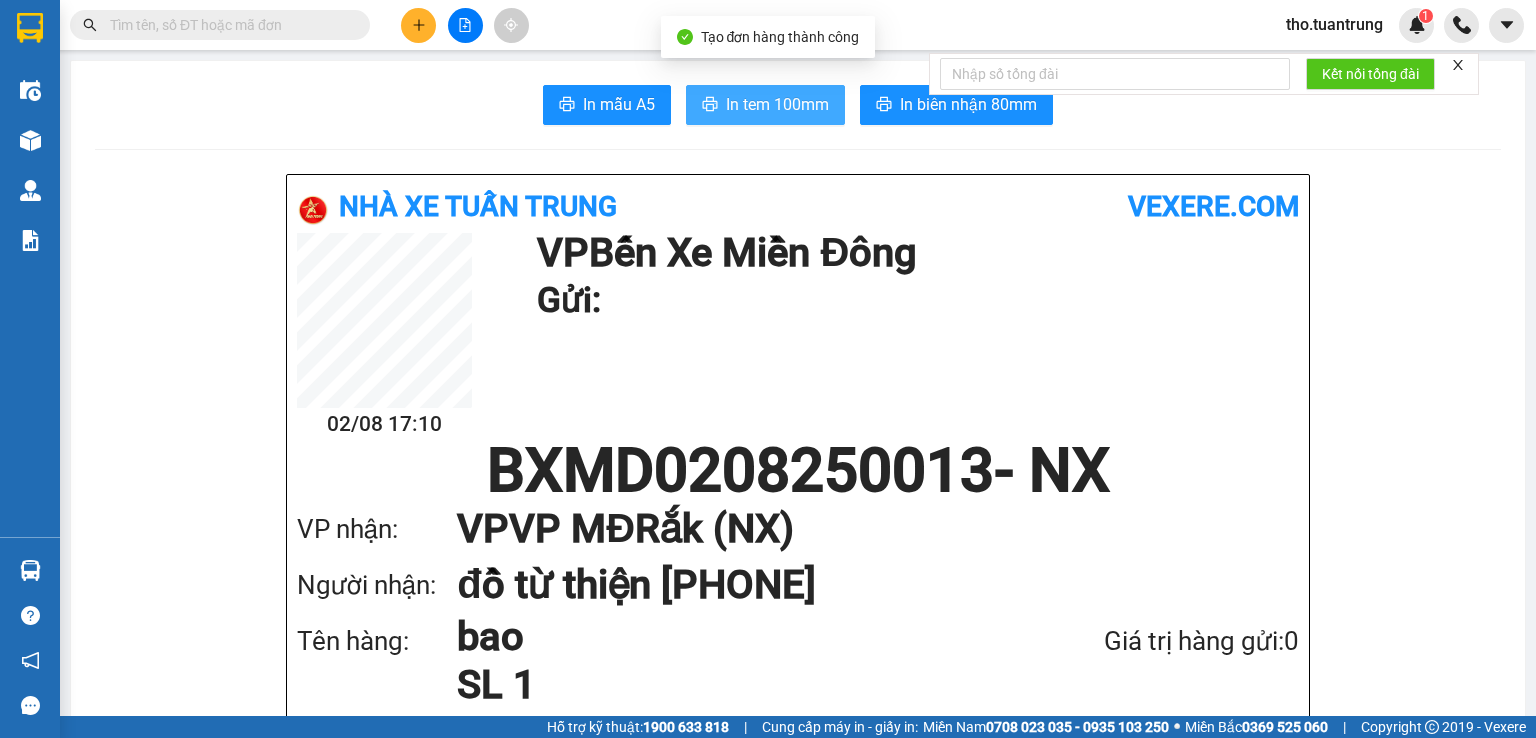click on "In tem 100mm" at bounding box center [777, 104] 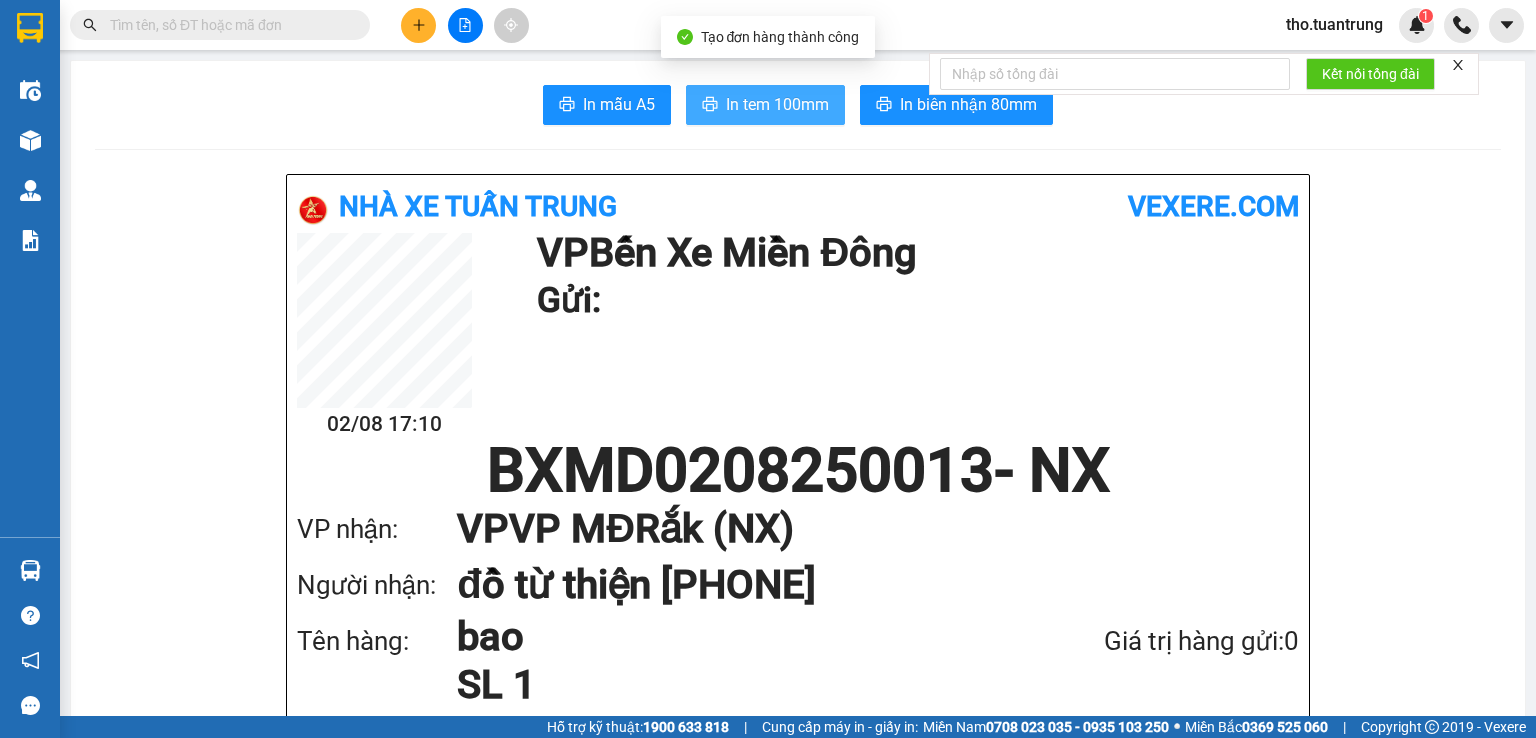 scroll, scrollTop: 0, scrollLeft: 0, axis: both 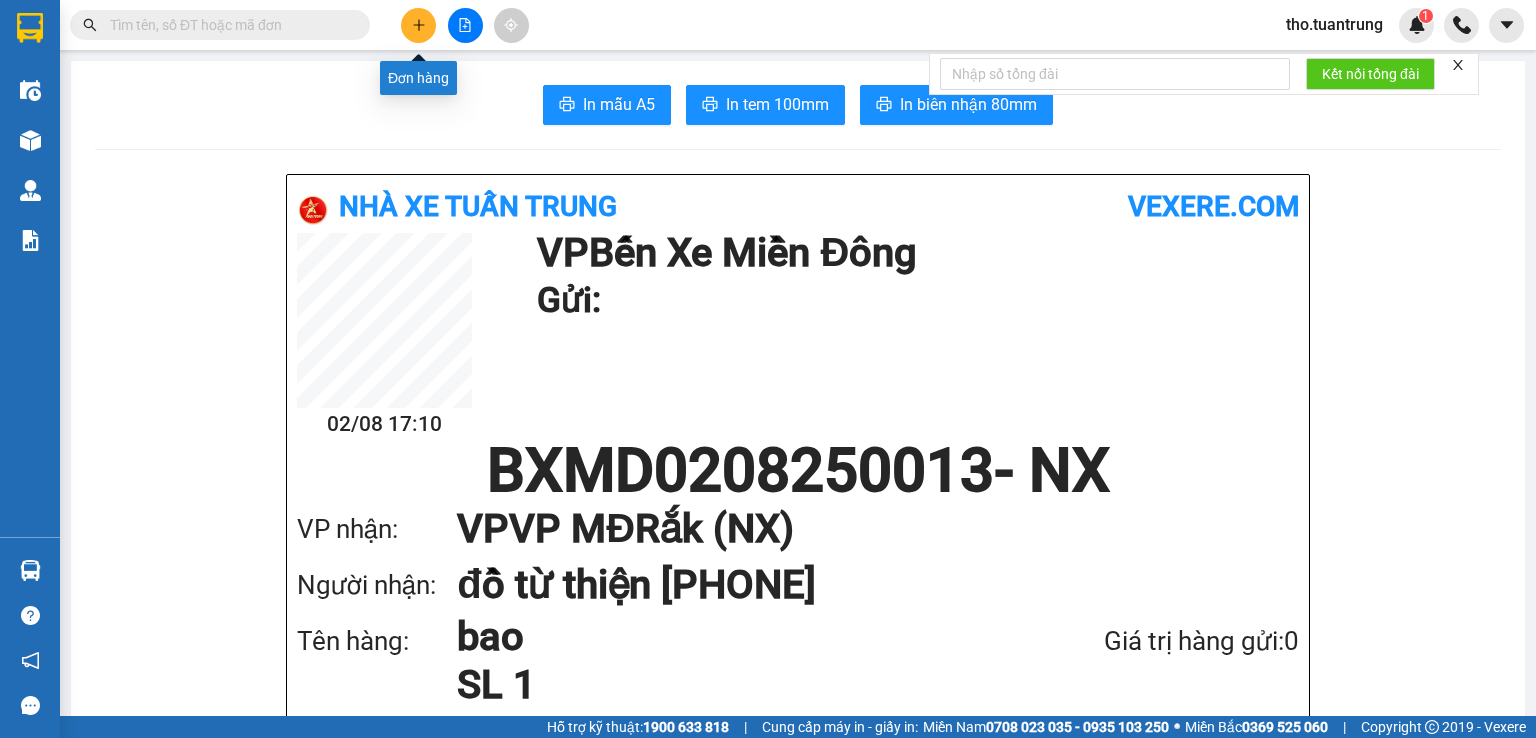 click 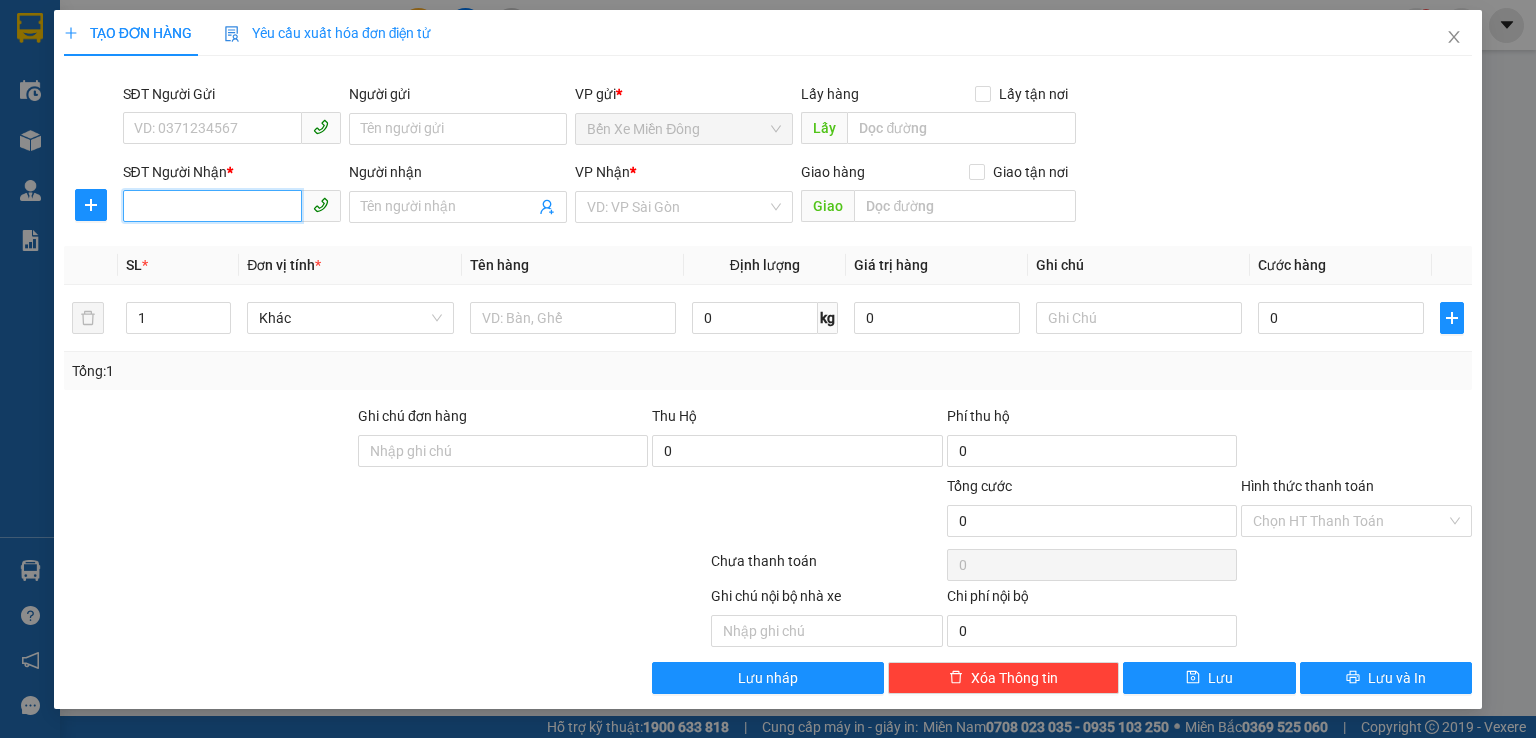 click on "SĐT Người Nhận  *" at bounding box center [212, 206] 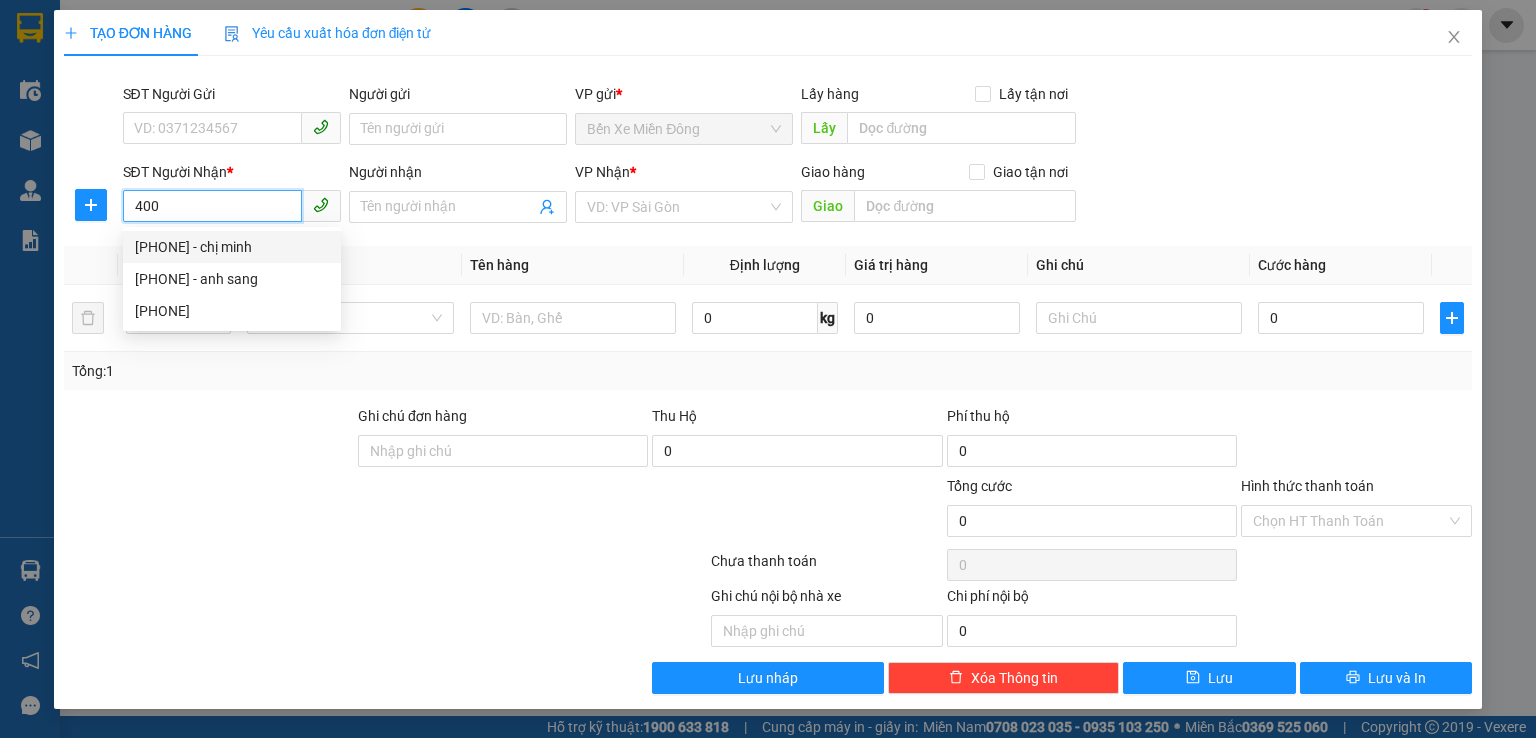 click on "[PHONE] - chị minh" at bounding box center (232, 247) 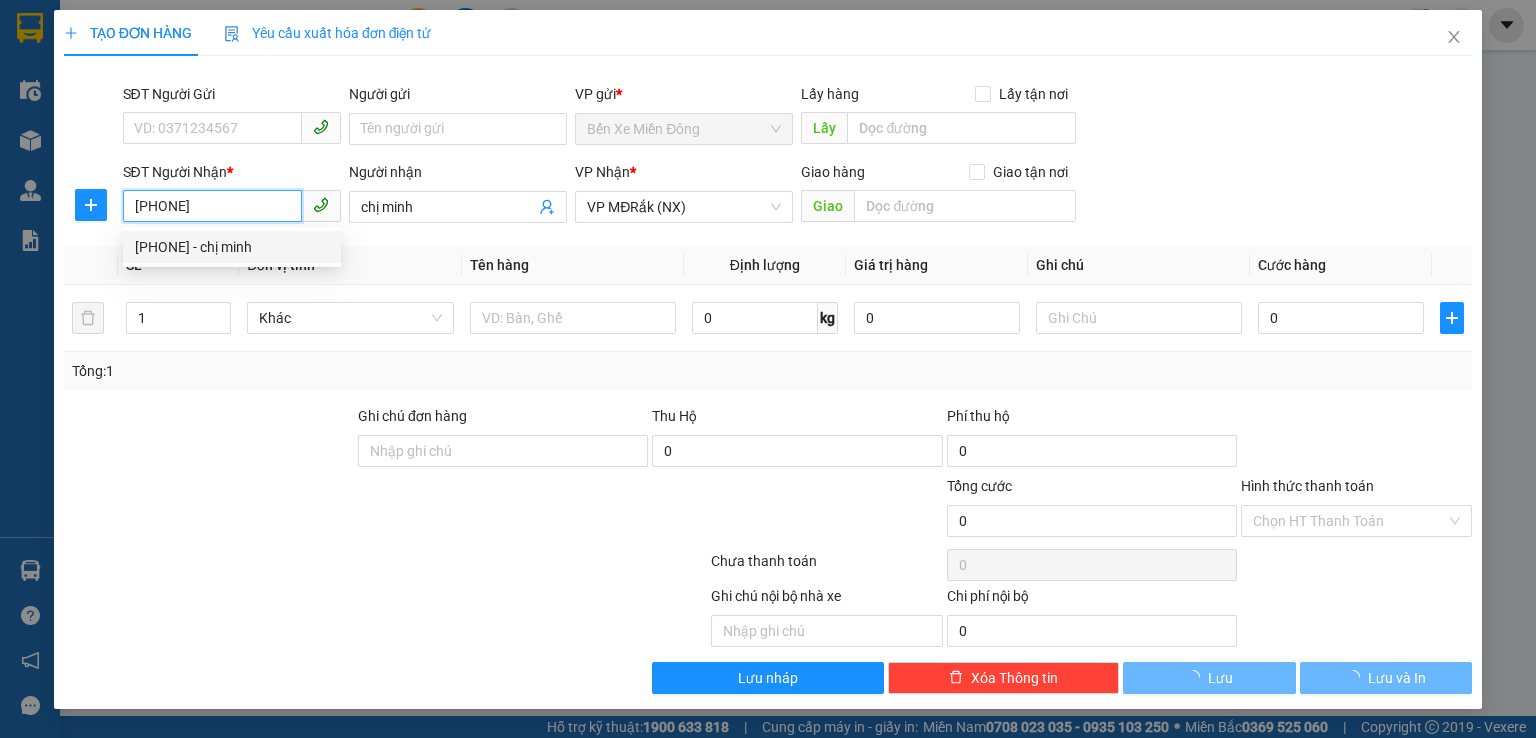 type on "150.000" 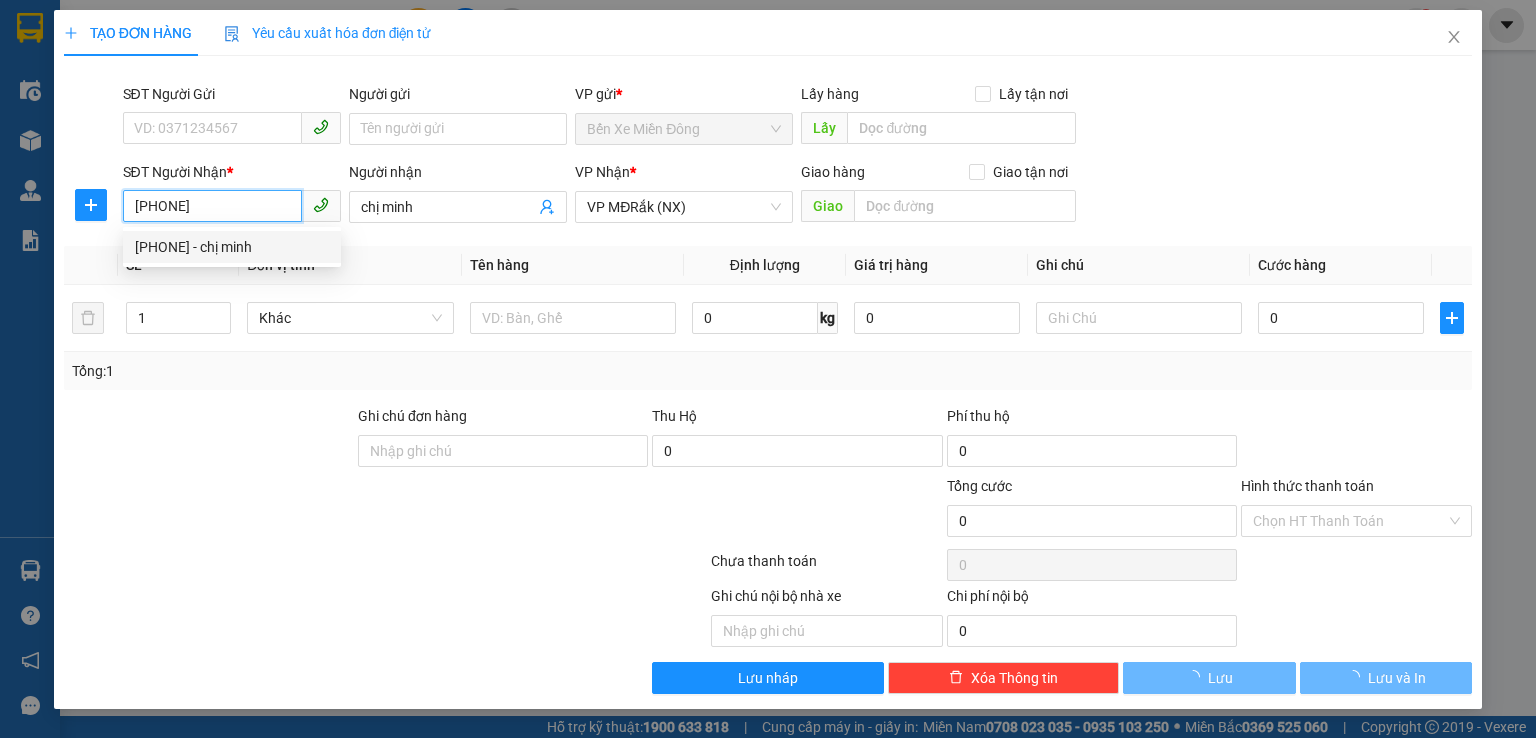 type on "150.000" 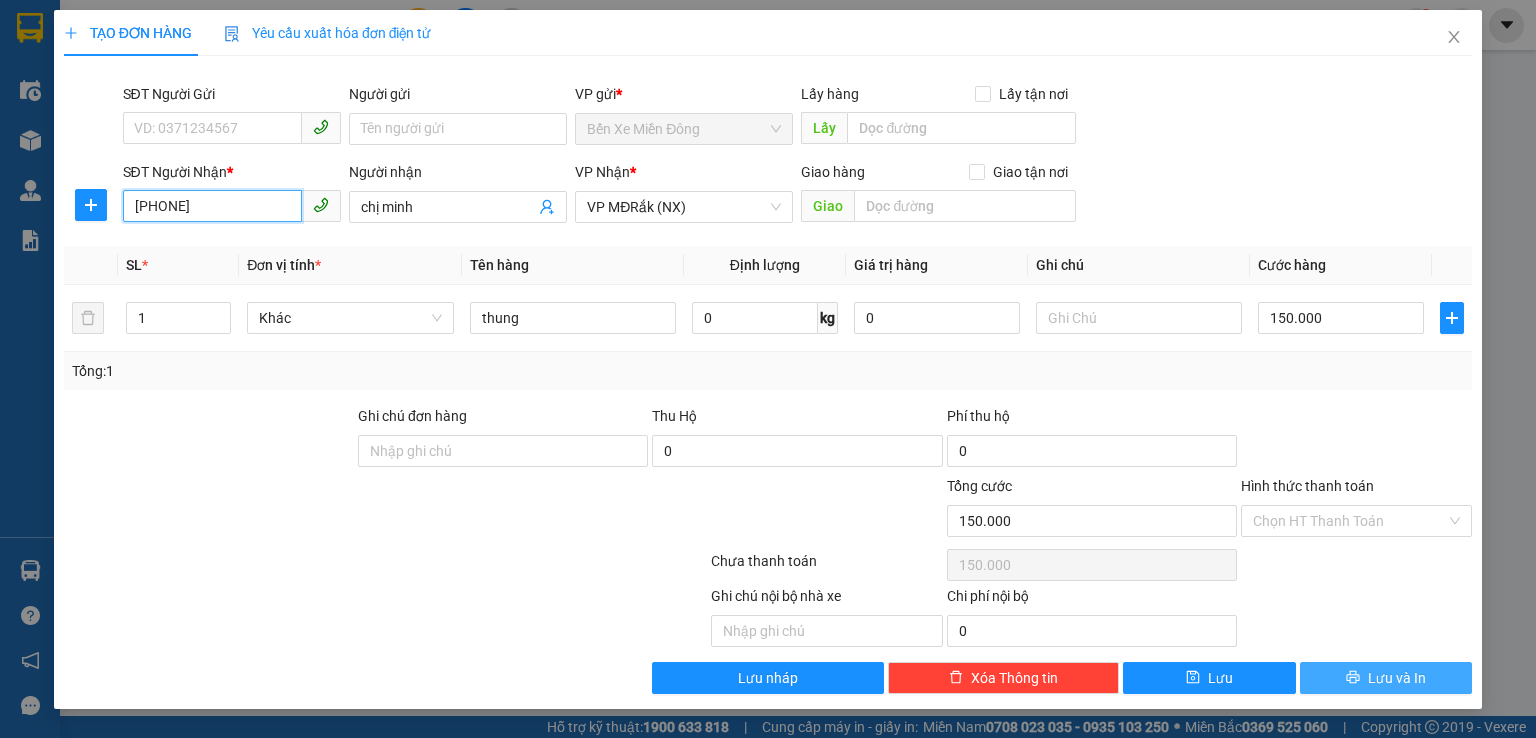type on "[PHONE]" 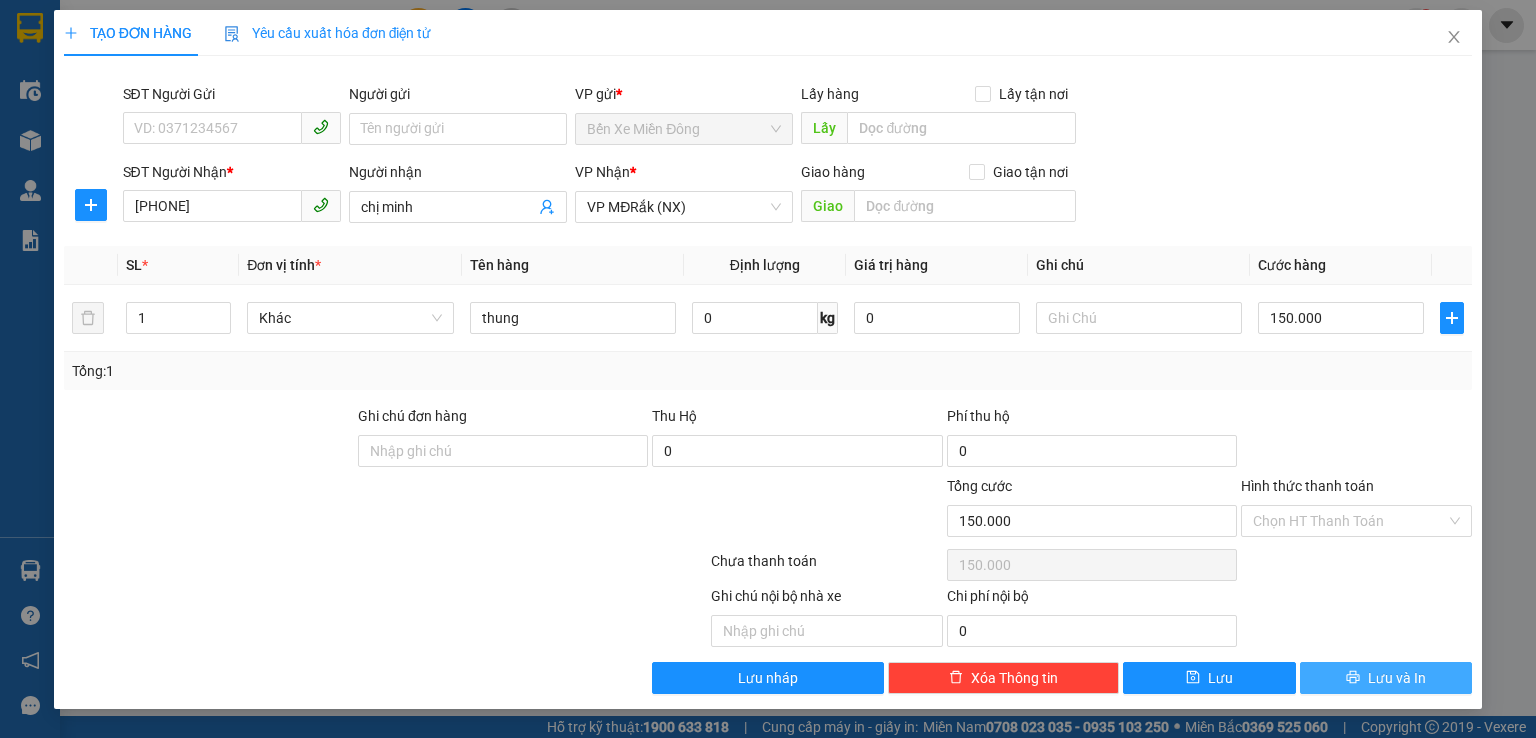 click on "Lưu và In" at bounding box center [1386, 678] 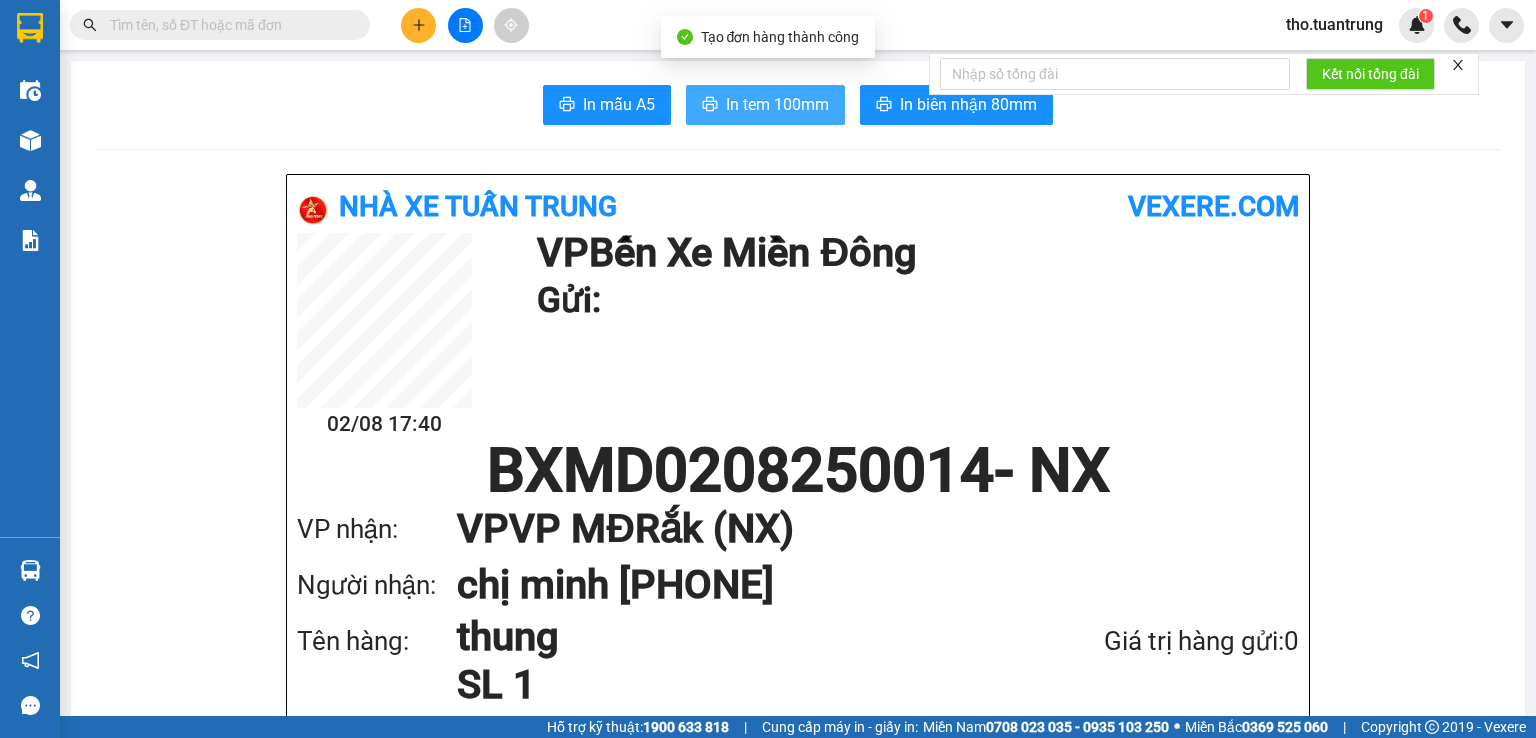 click on "In tem 100mm" at bounding box center (777, 104) 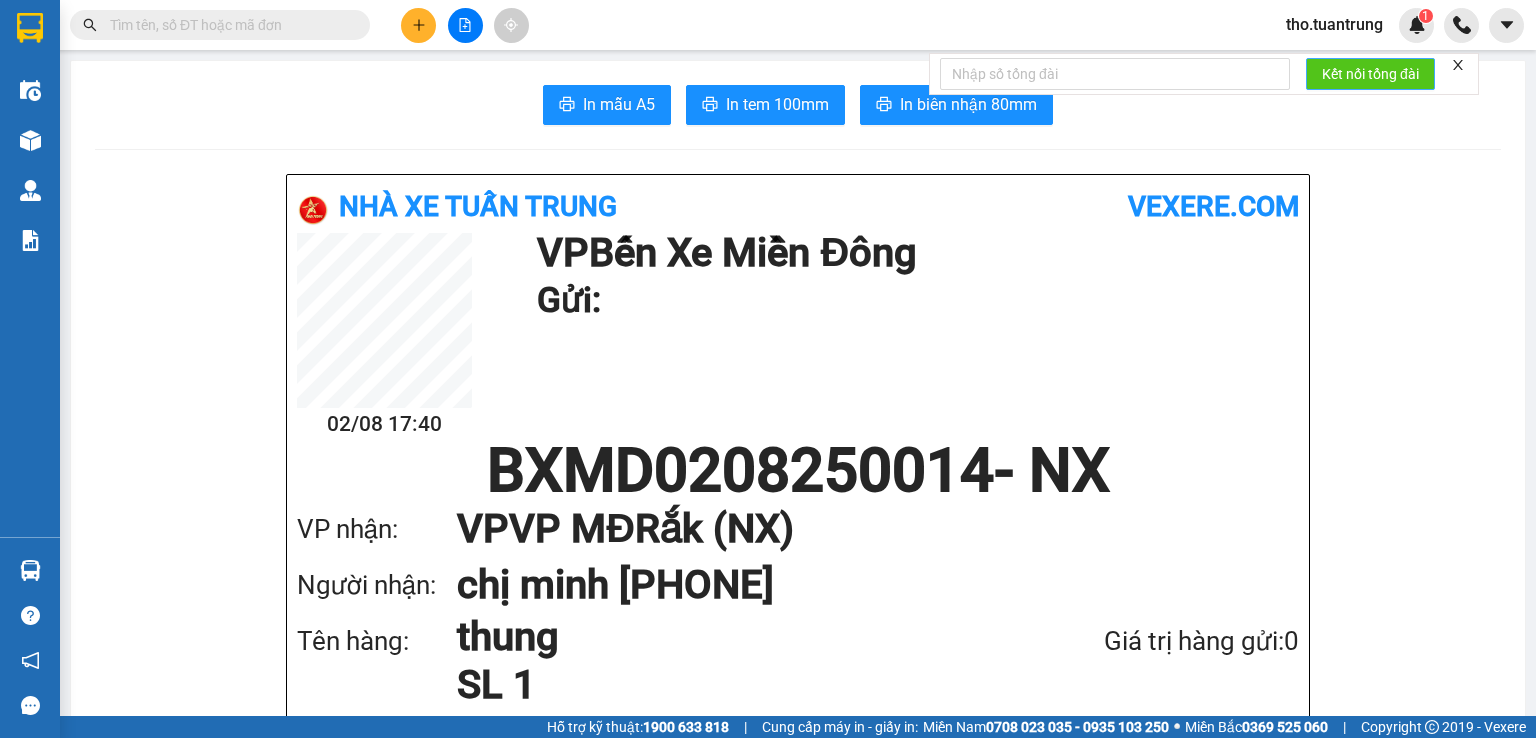 scroll, scrollTop: 131, scrollLeft: 0, axis: vertical 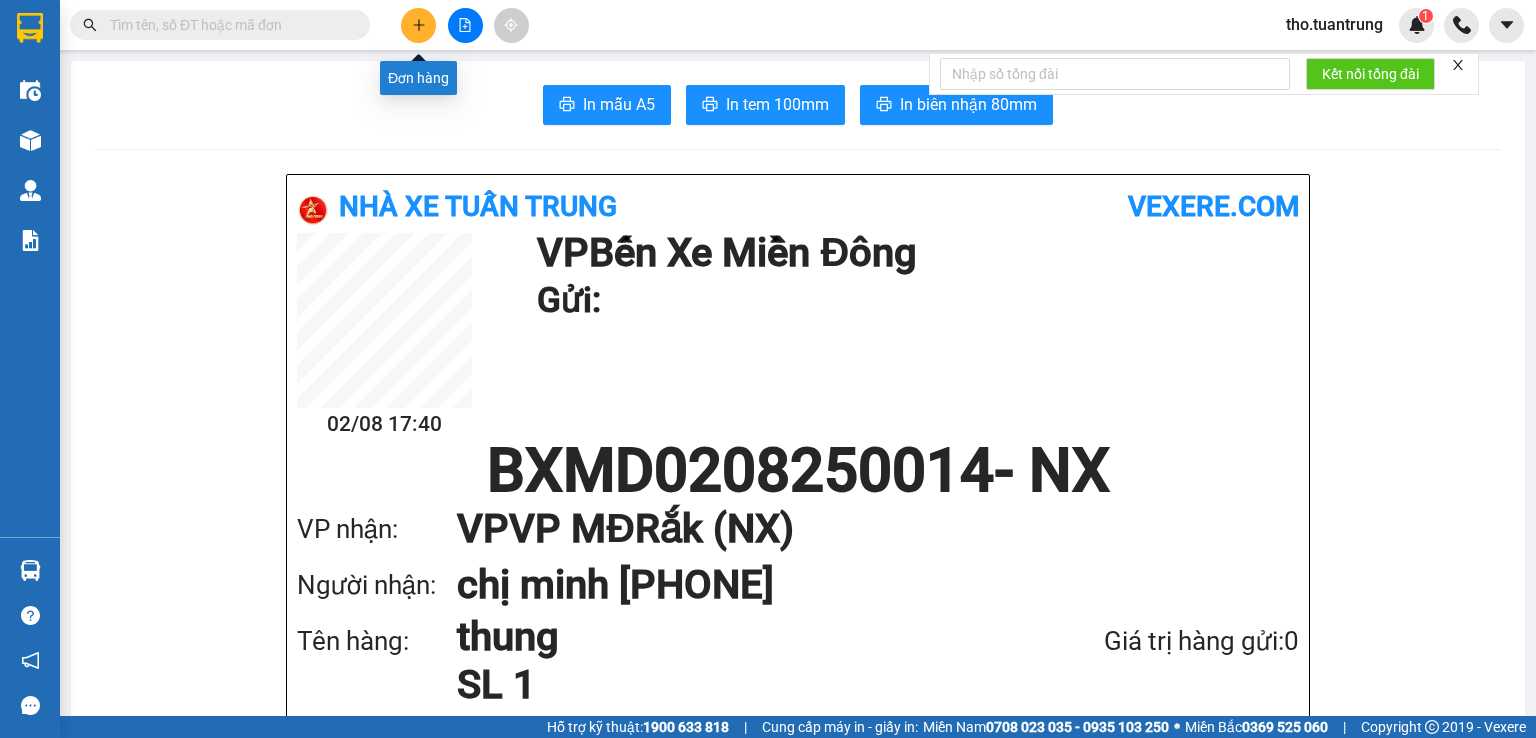 click at bounding box center (418, 25) 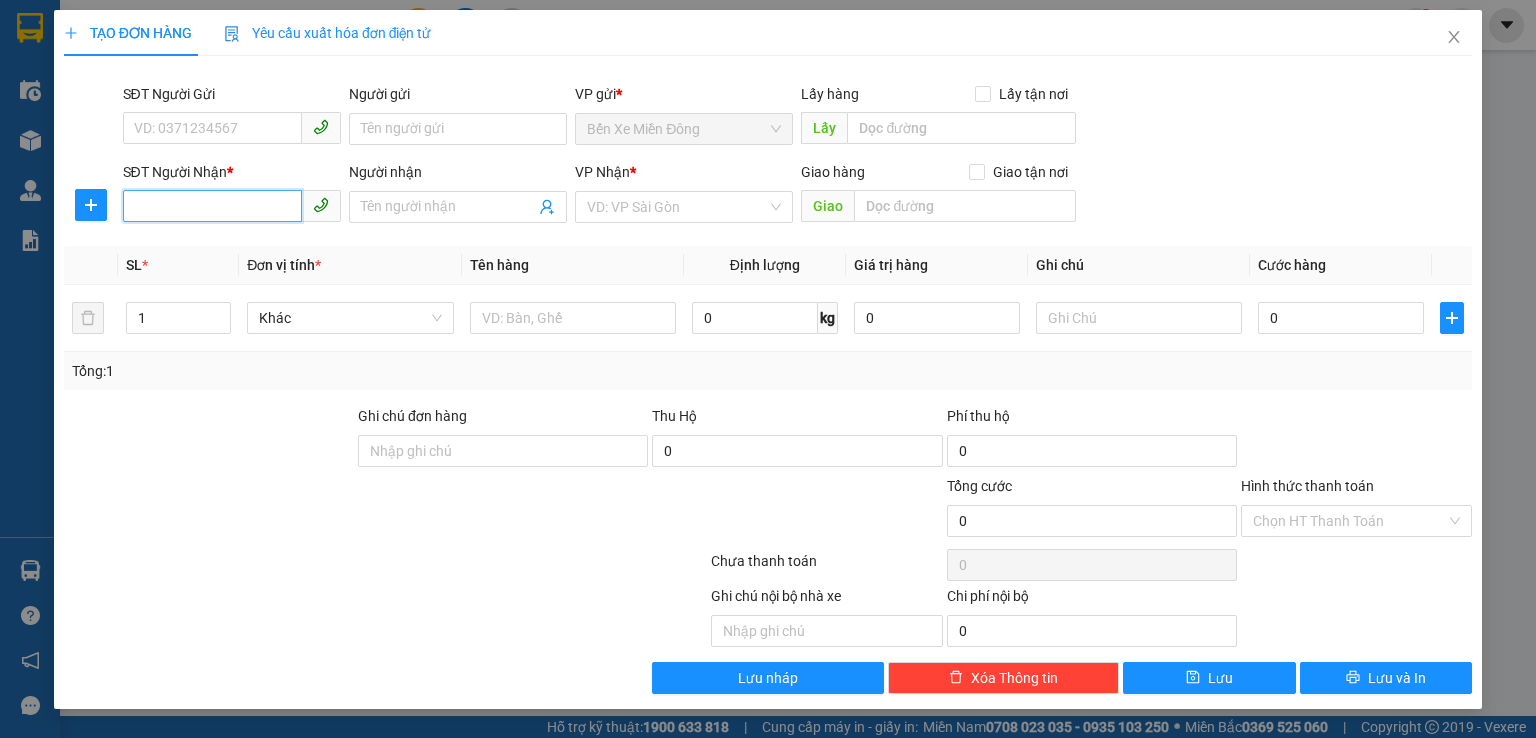 click on "SĐT Người Nhận  *" at bounding box center (212, 206) 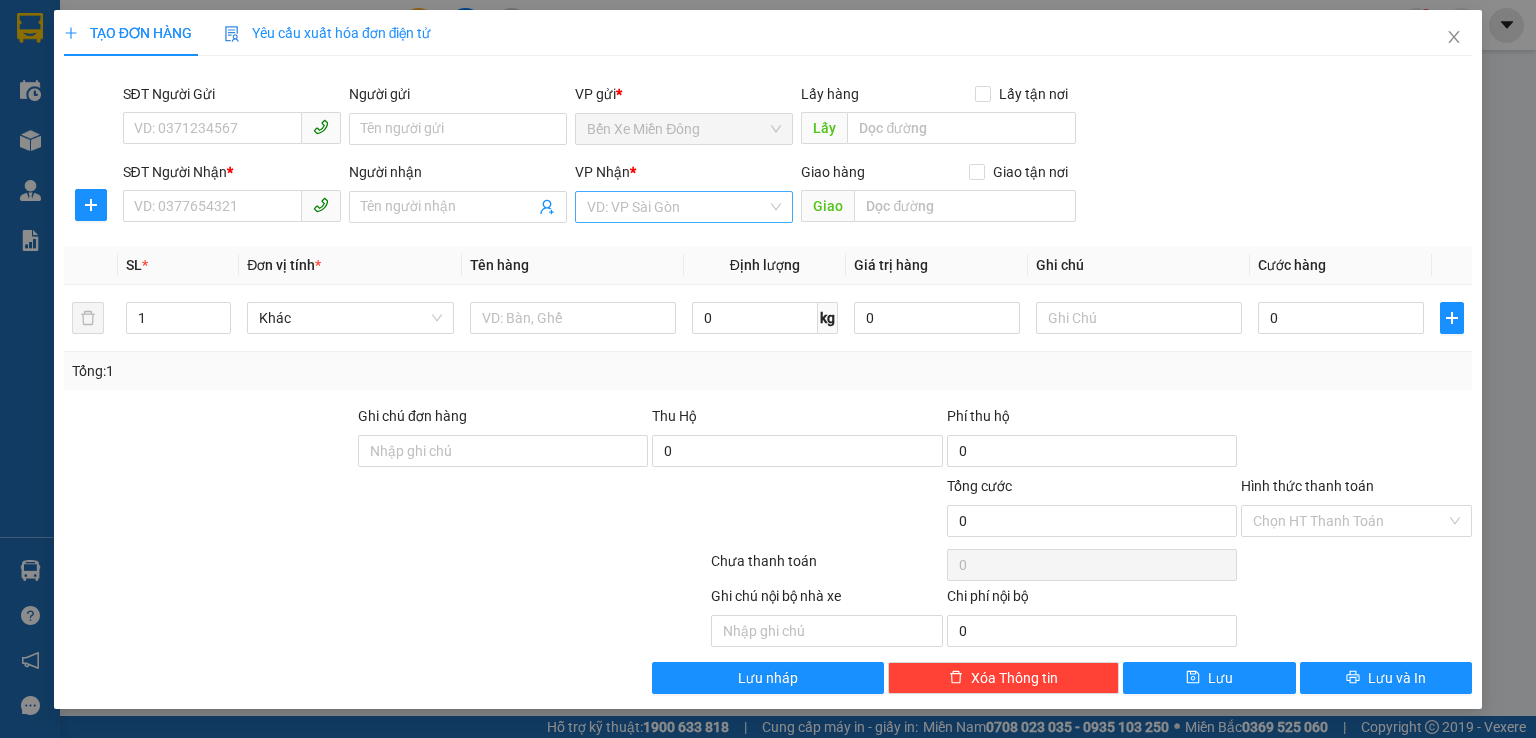 click at bounding box center [677, 207] 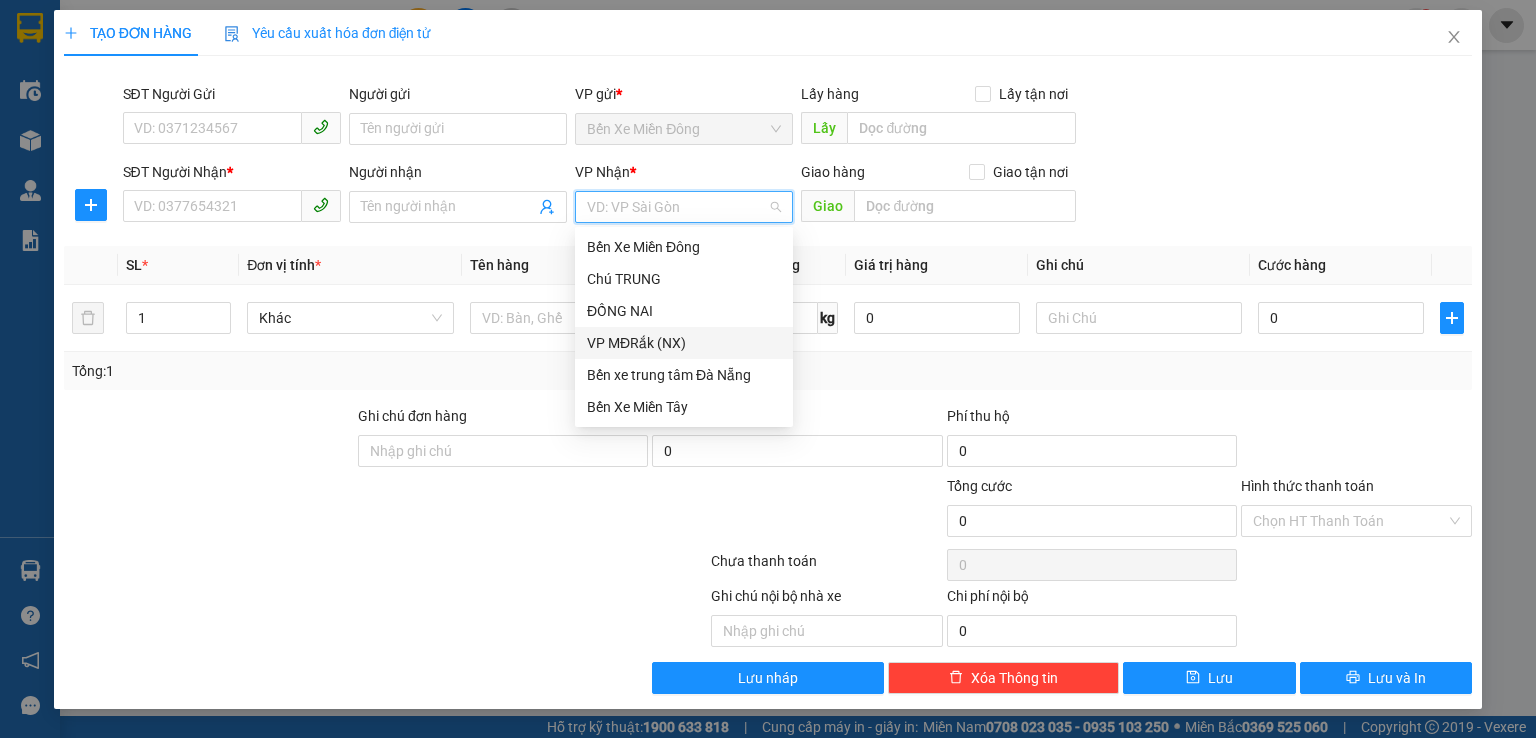 drag, startPoint x: 644, startPoint y: 344, endPoint x: 146, endPoint y: 194, distance: 520.1 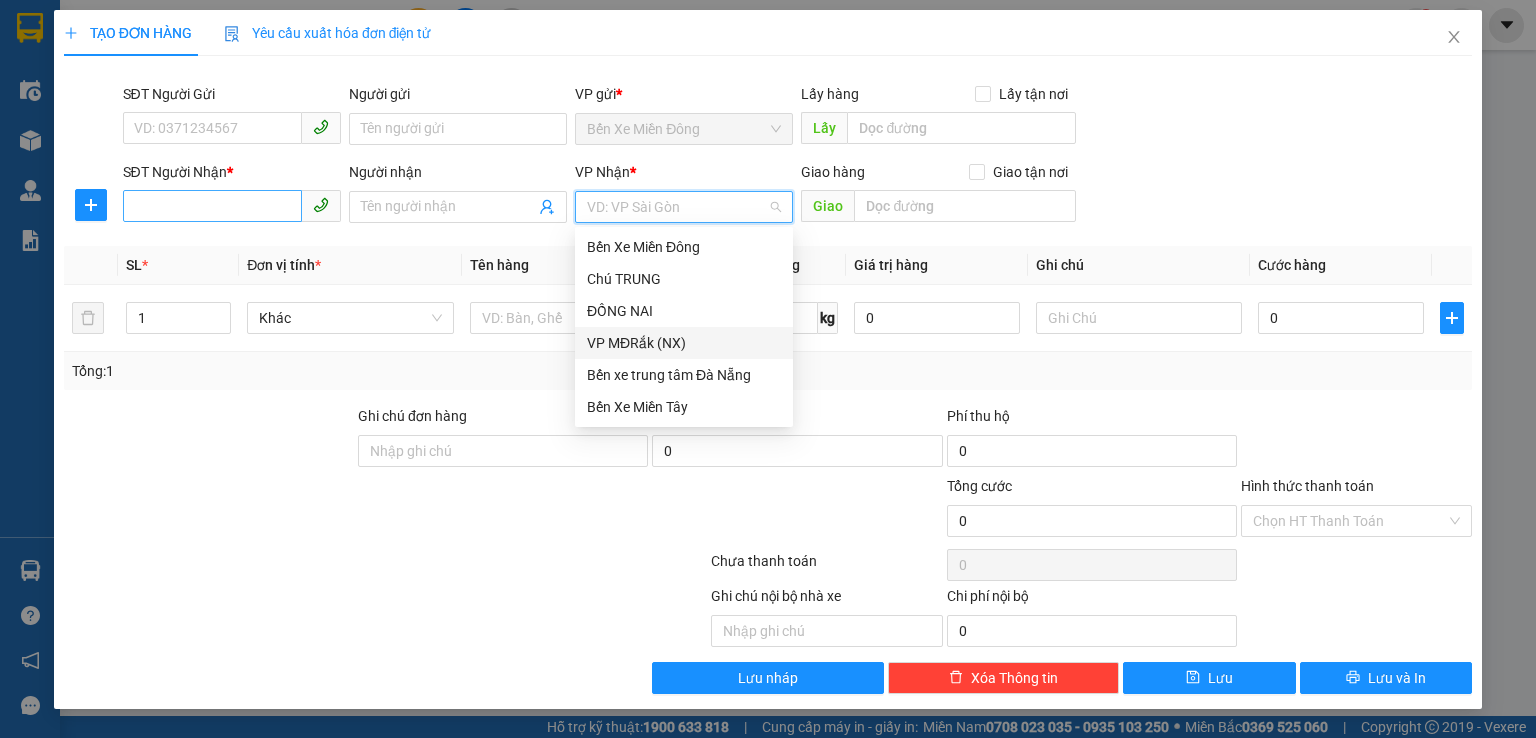 click on "VP MĐRắk (NX)" at bounding box center (684, 343) 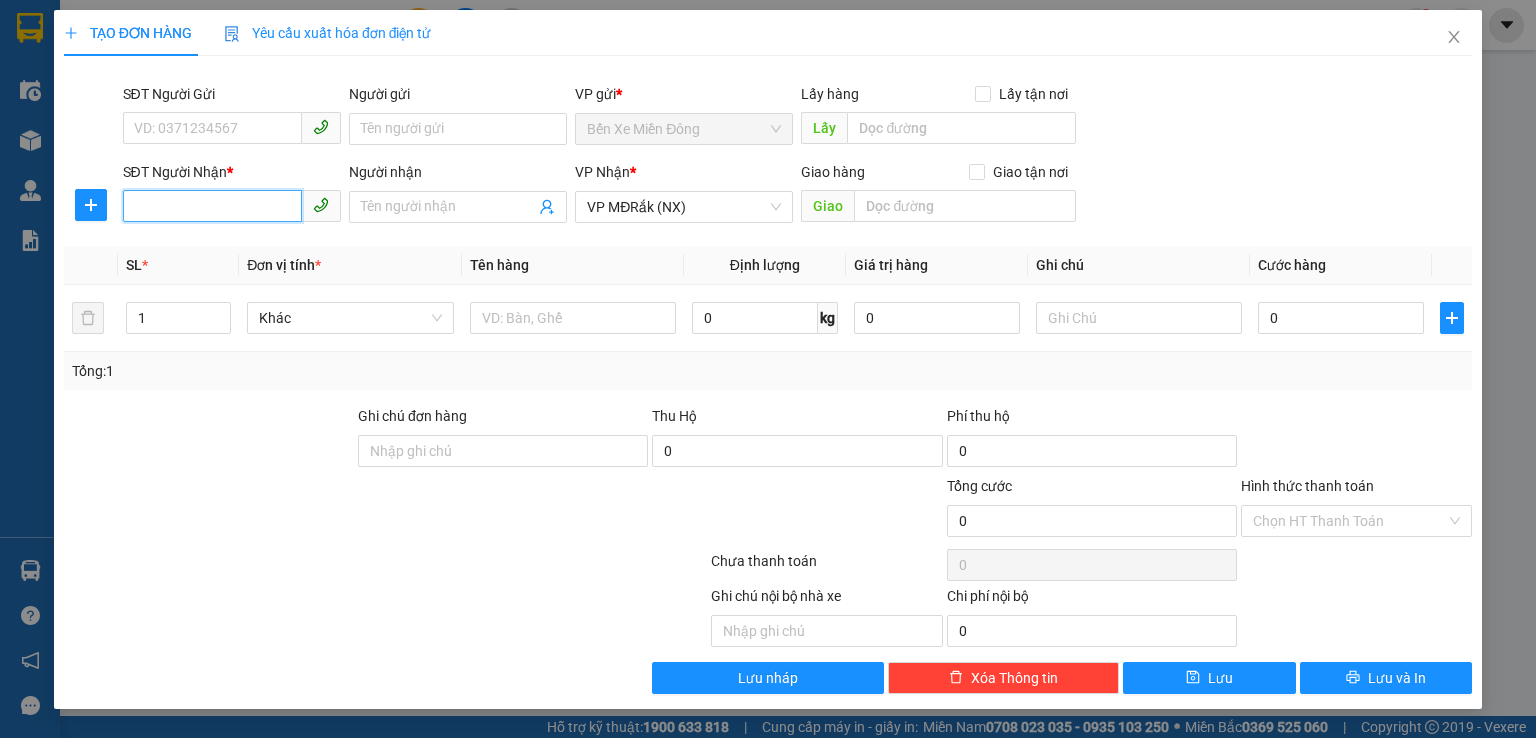 click on "SĐT Người Nhận  *" at bounding box center (212, 206) 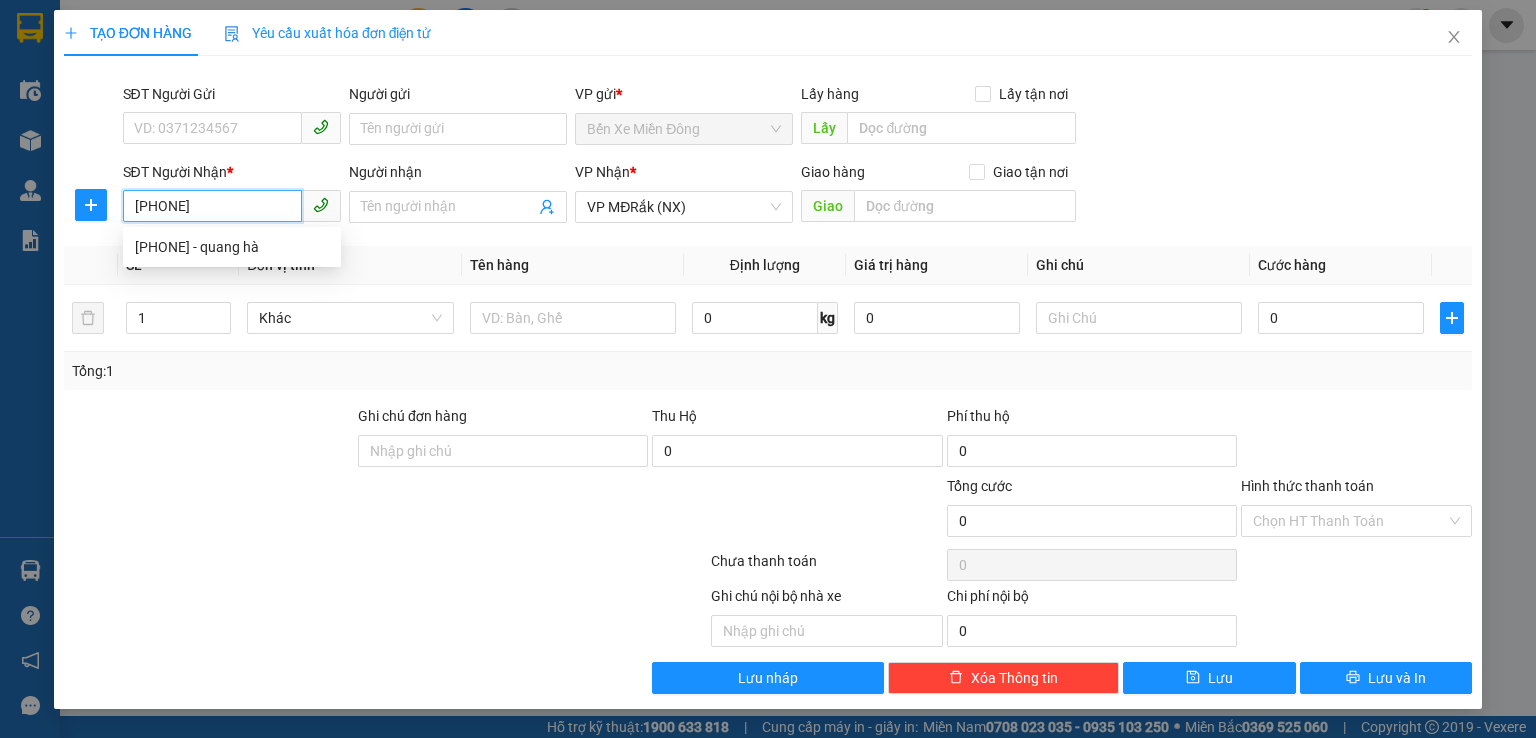 type on "[PHONE]" 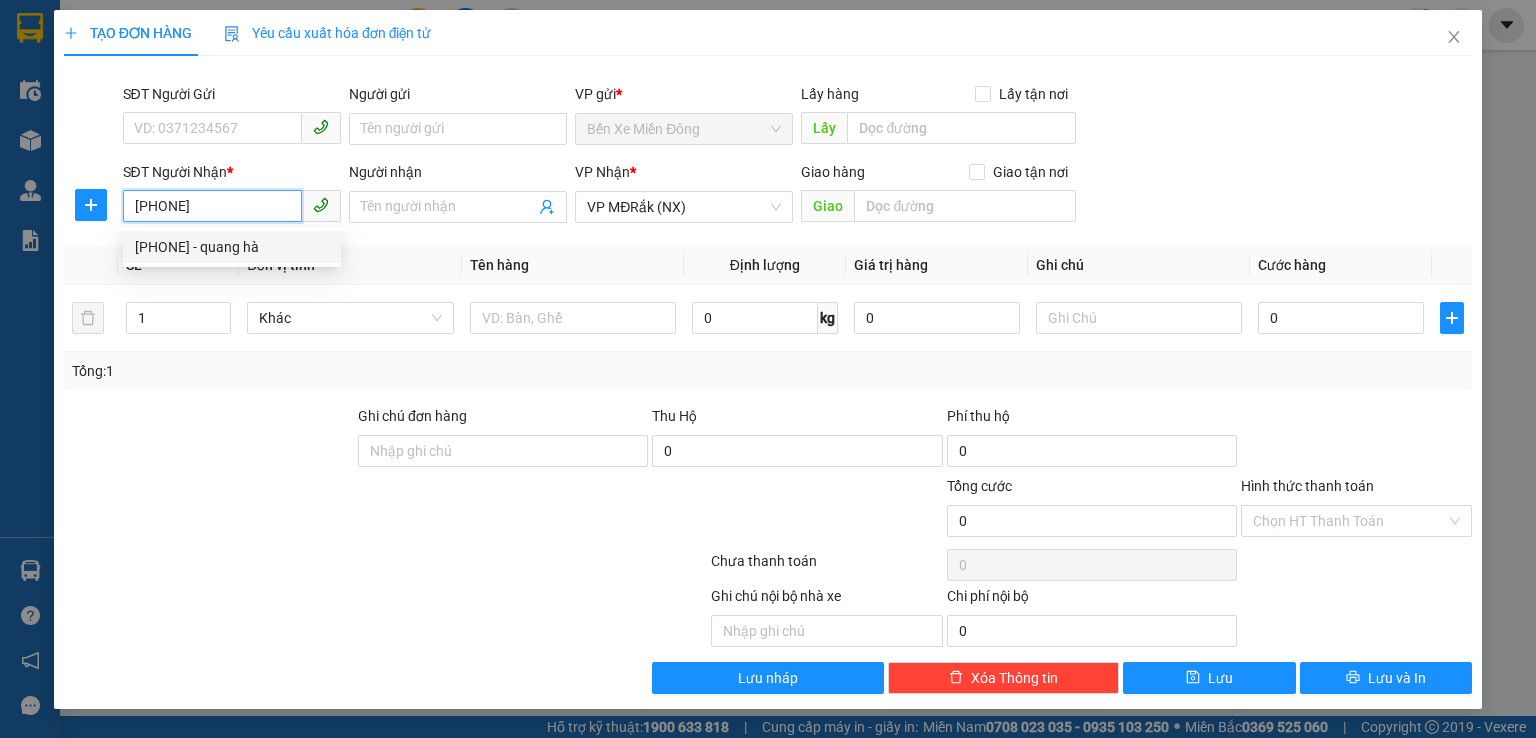 click on "[PHONE] - quang hà" at bounding box center [232, 247] 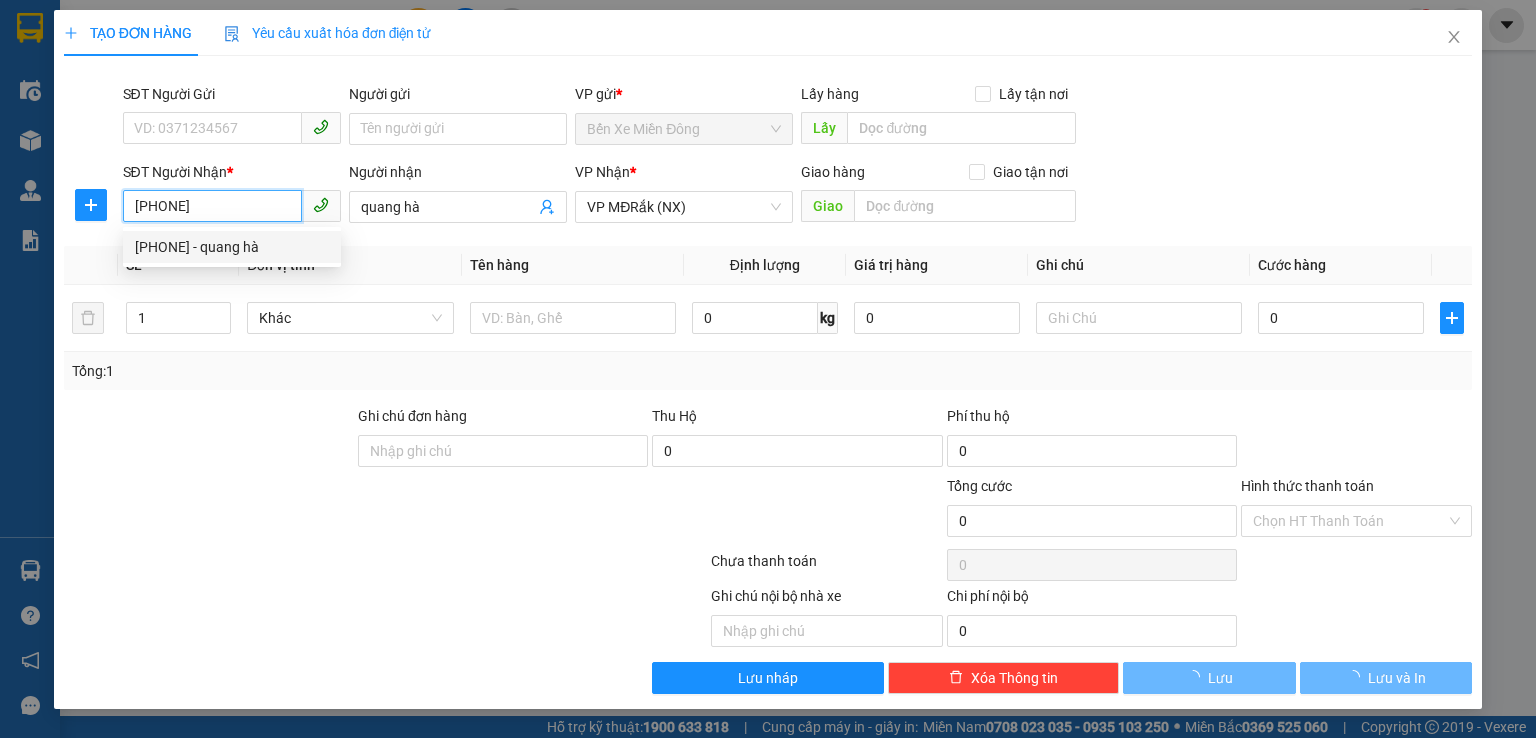 type on "200.000" 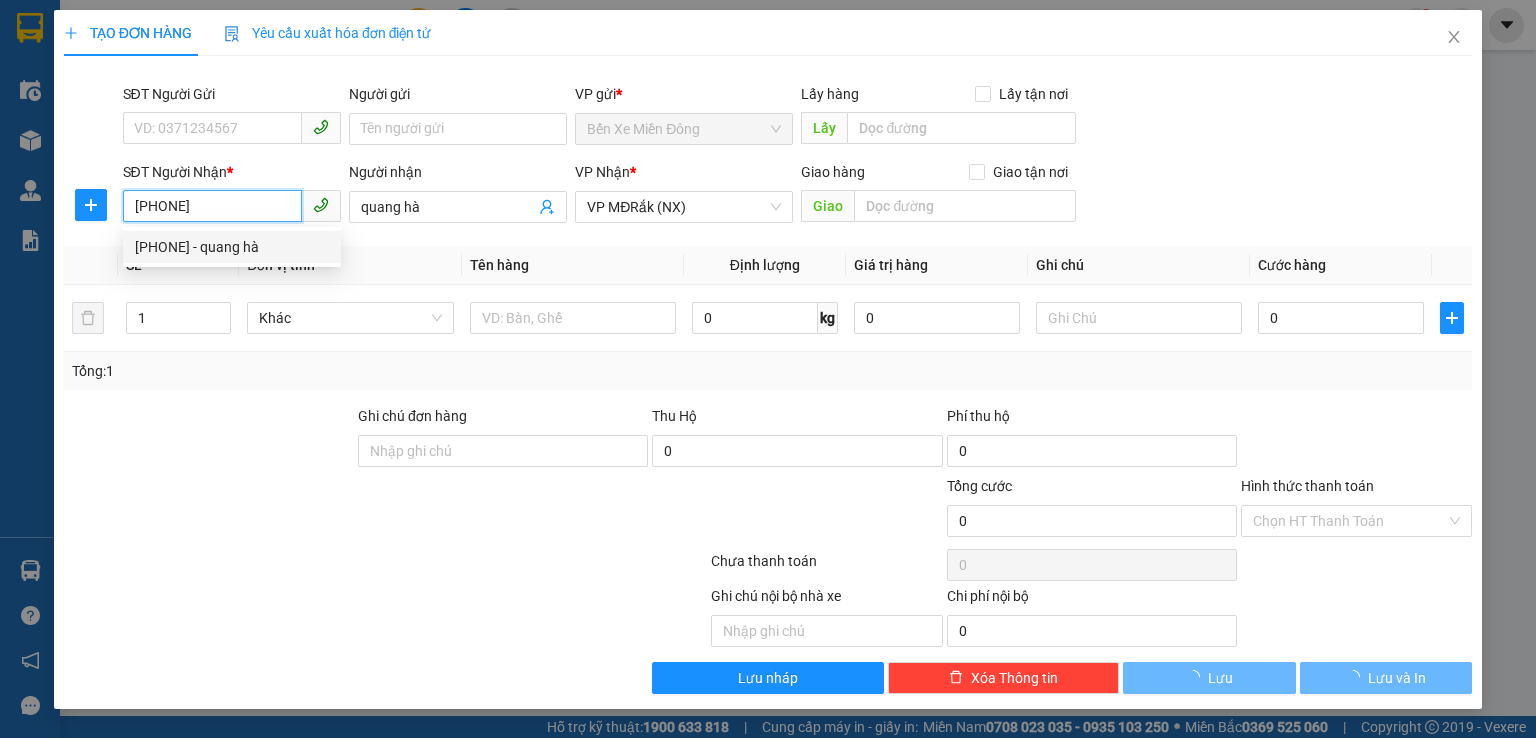 type on "200.000" 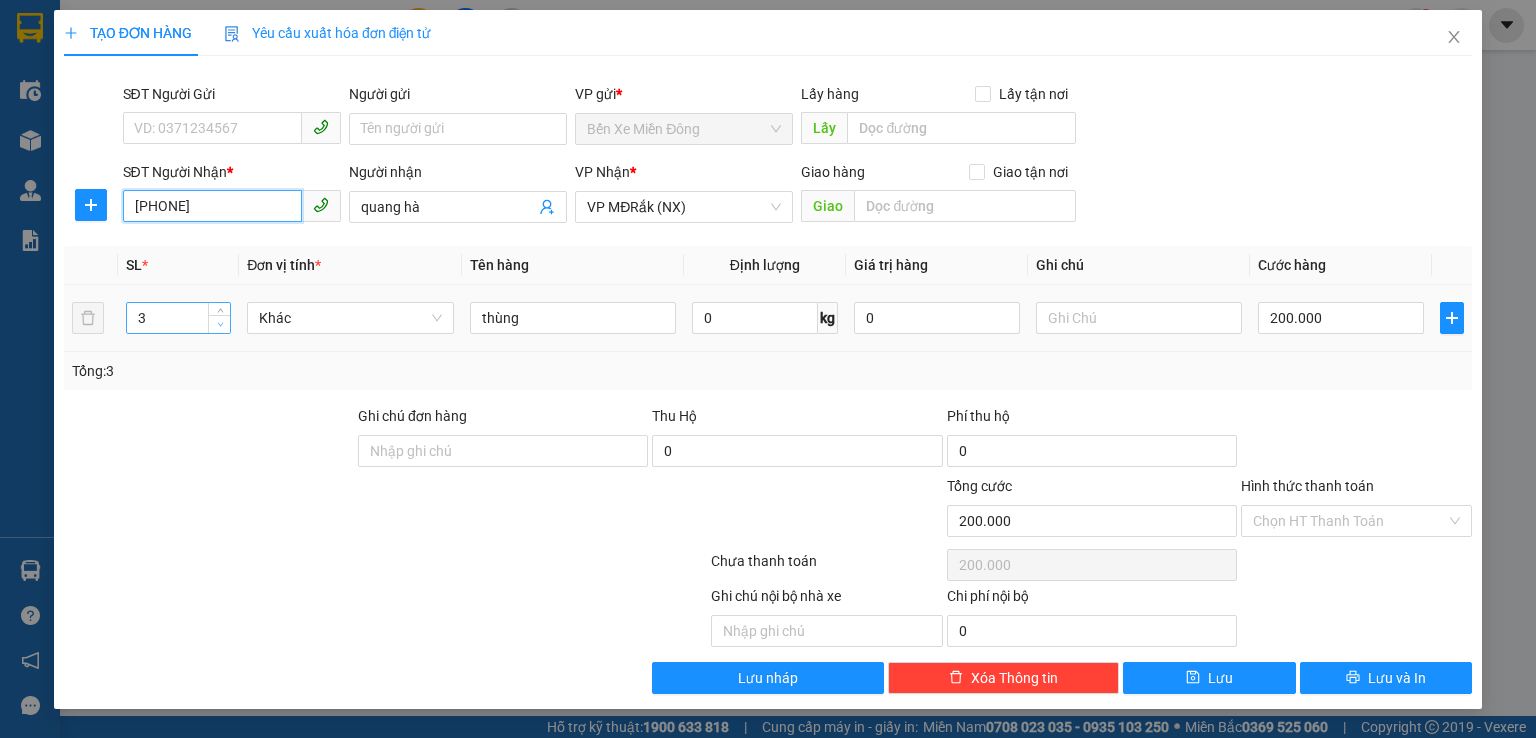 type on "[PHONE]" 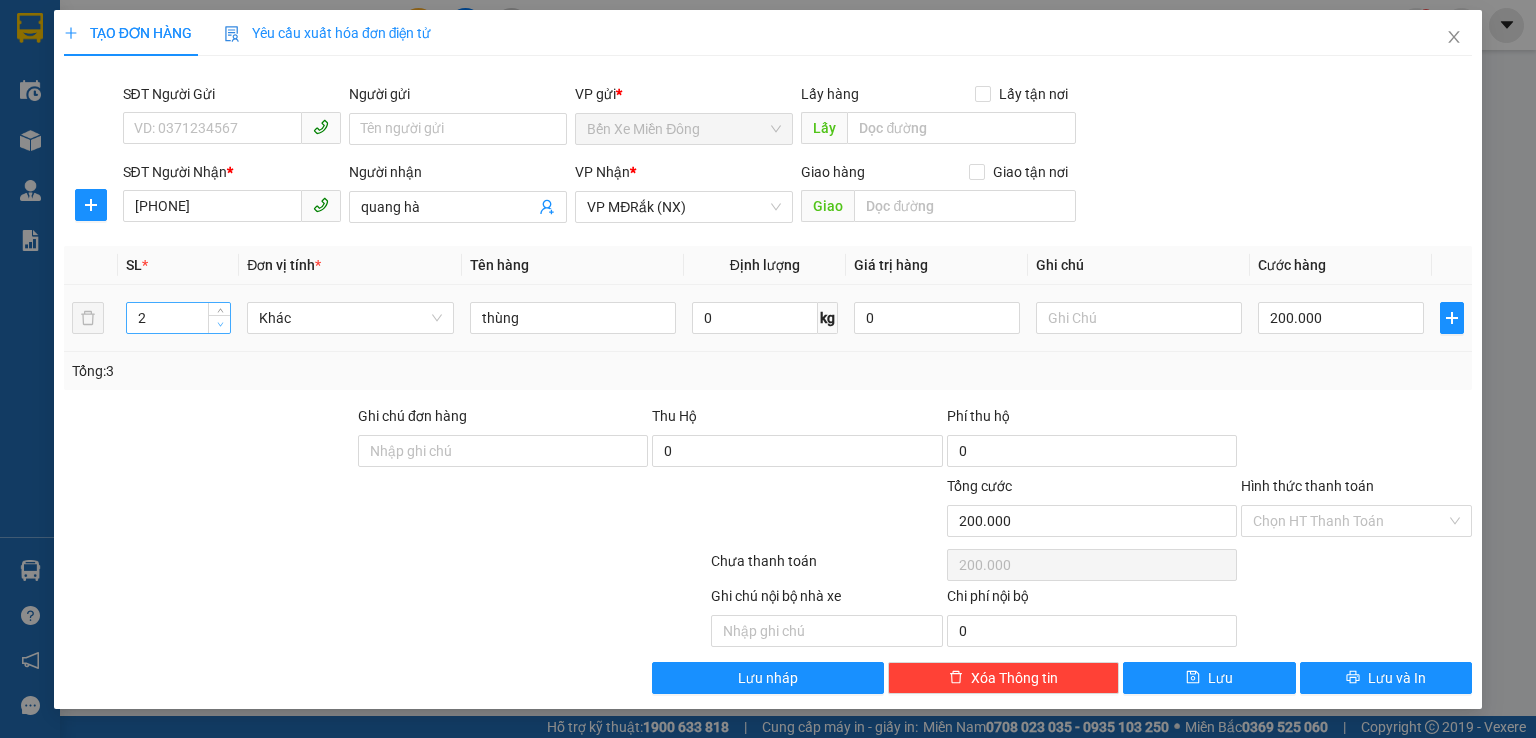 click 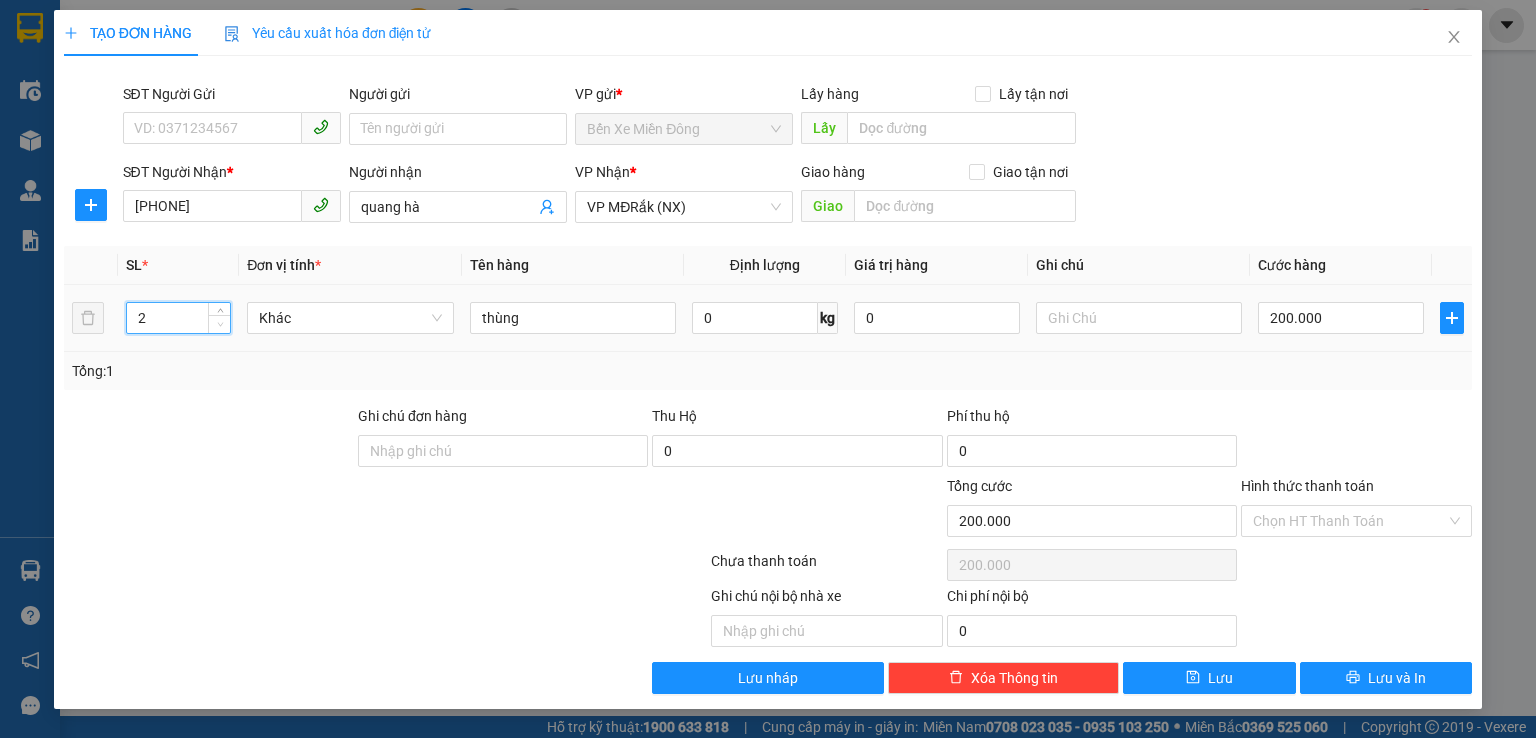 type on "1" 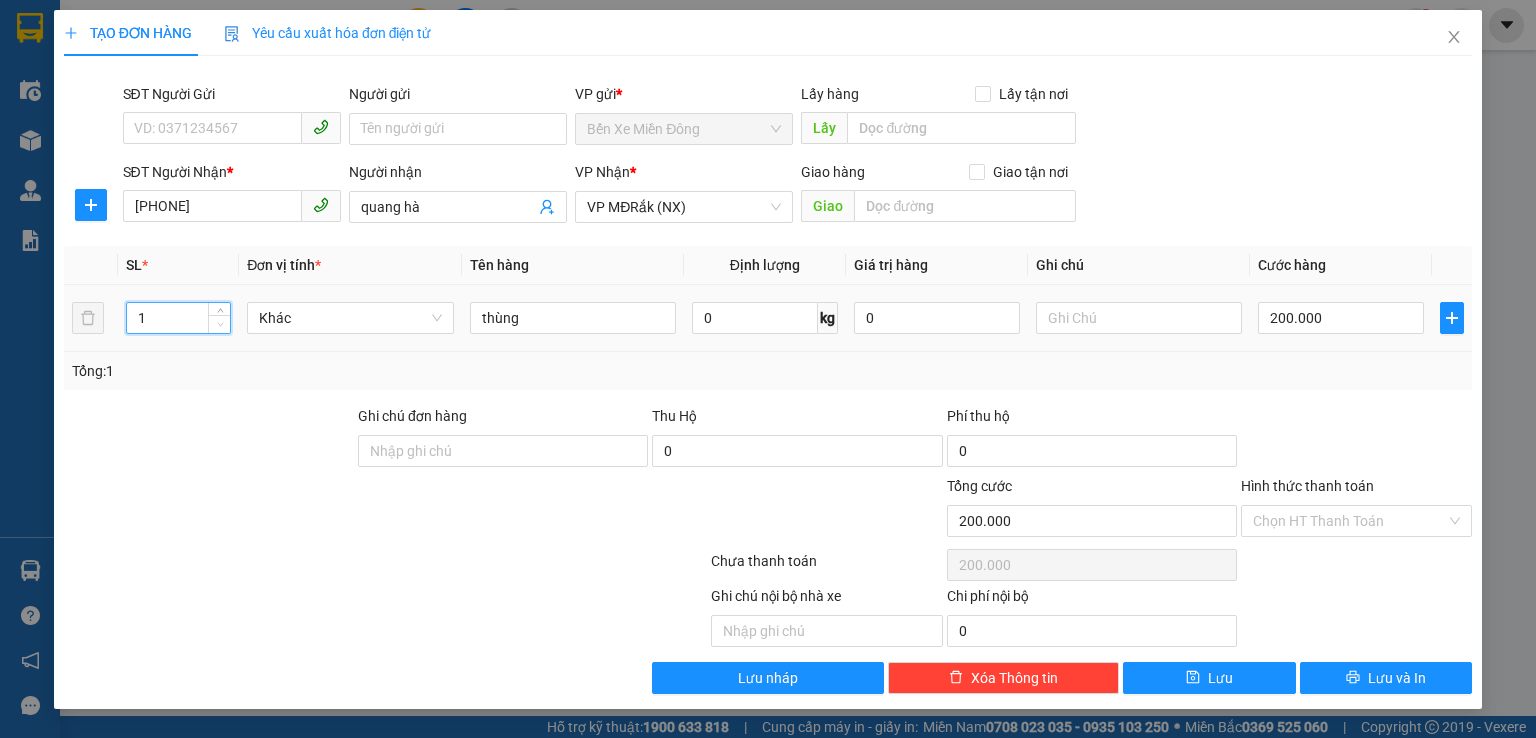 click 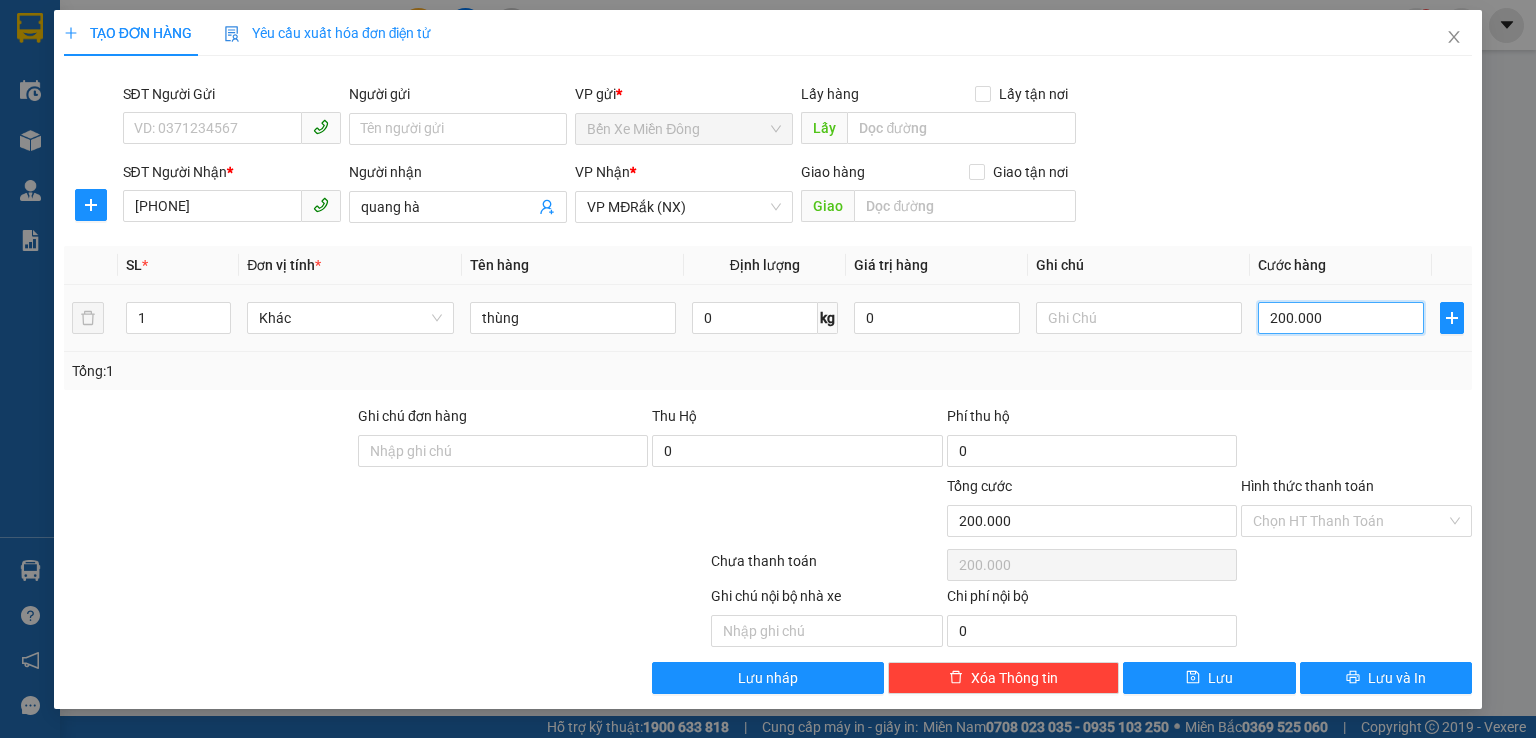 click on "200.000" at bounding box center (1341, 318) 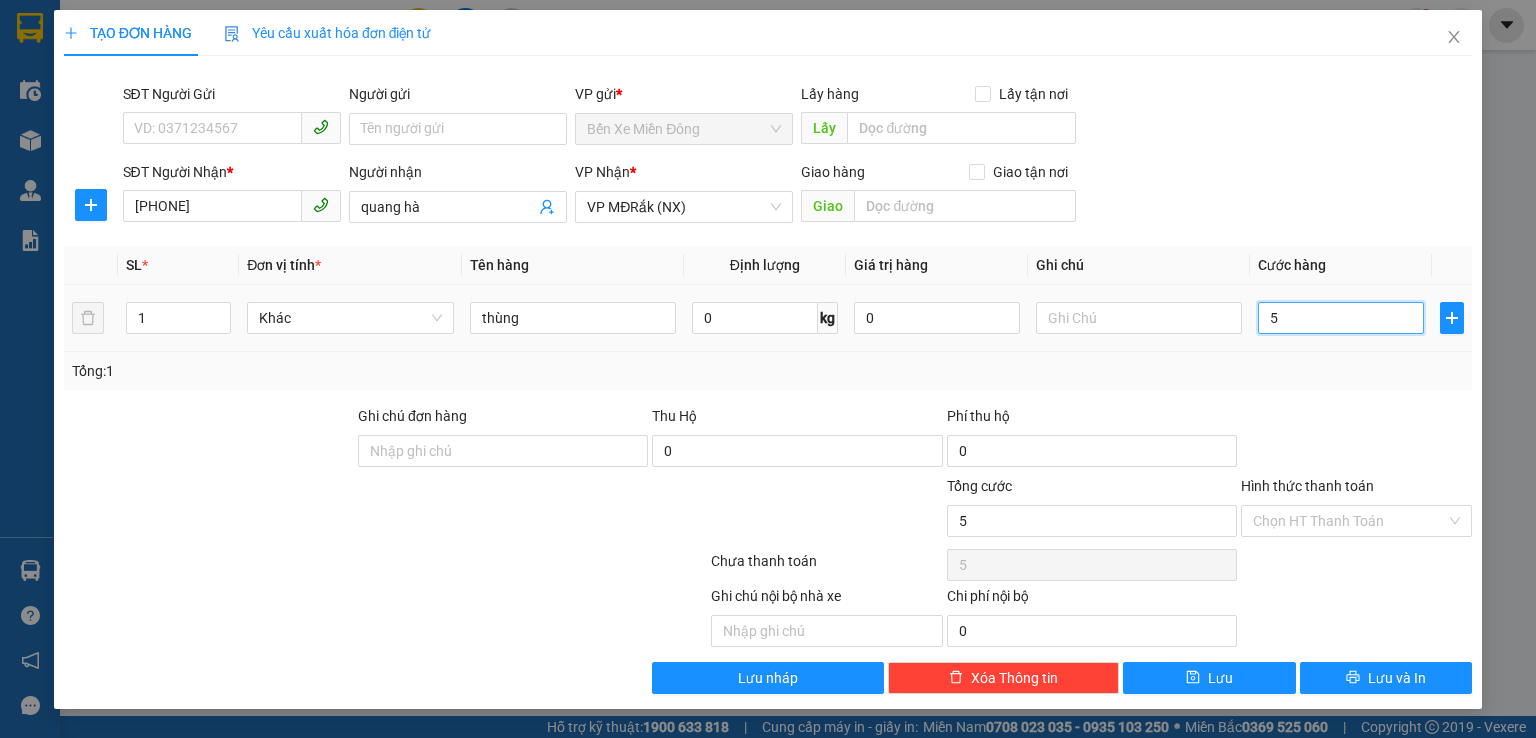 type on "50" 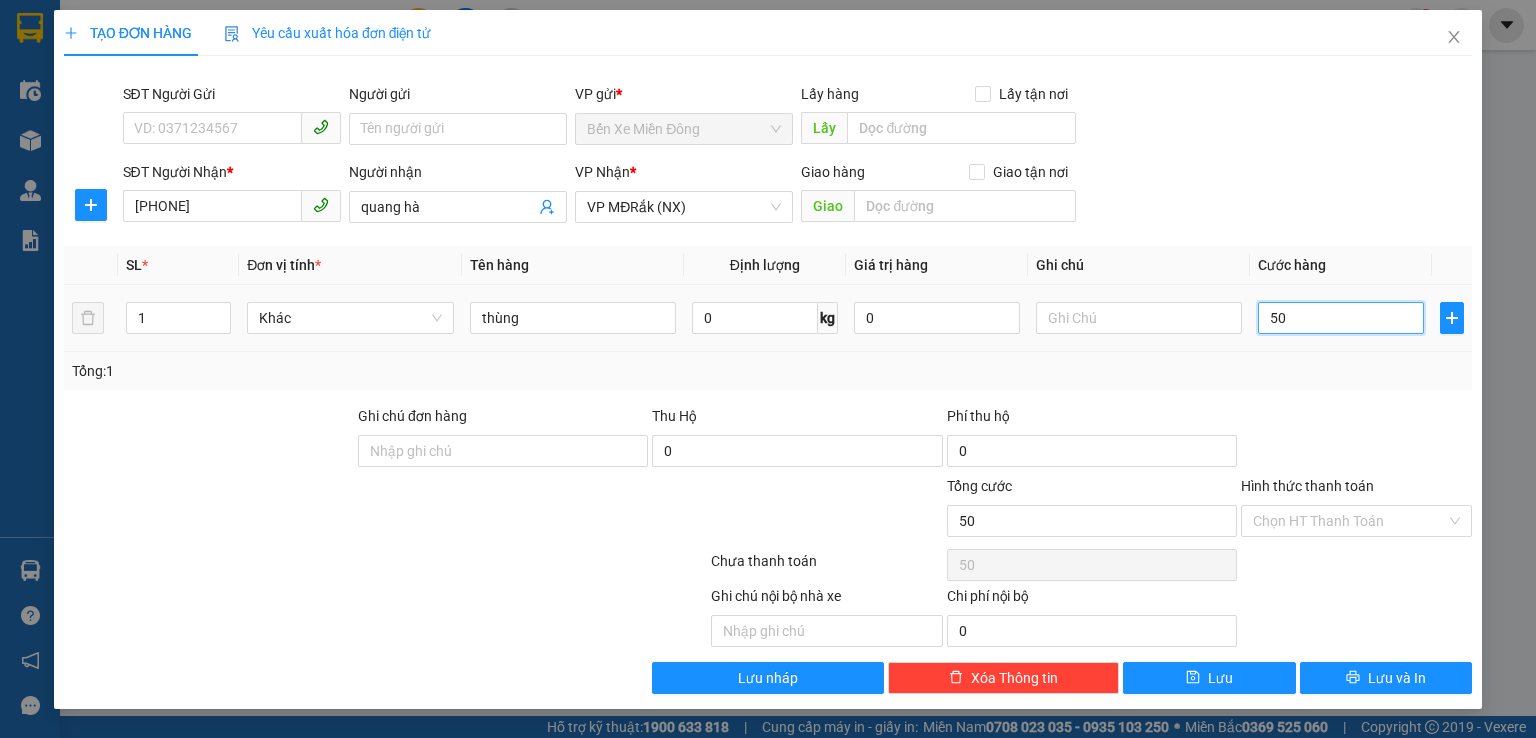 type on "500" 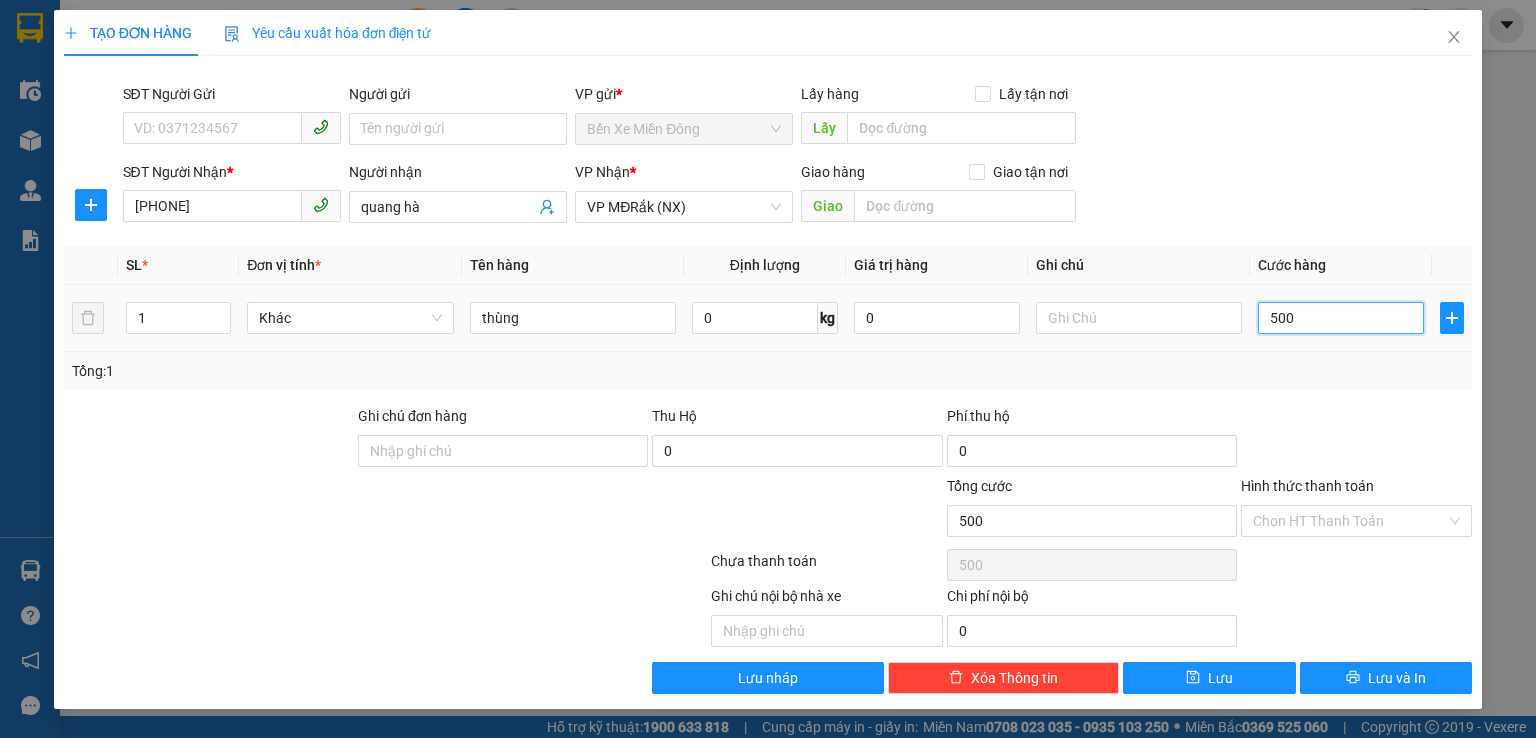 type on "5.000" 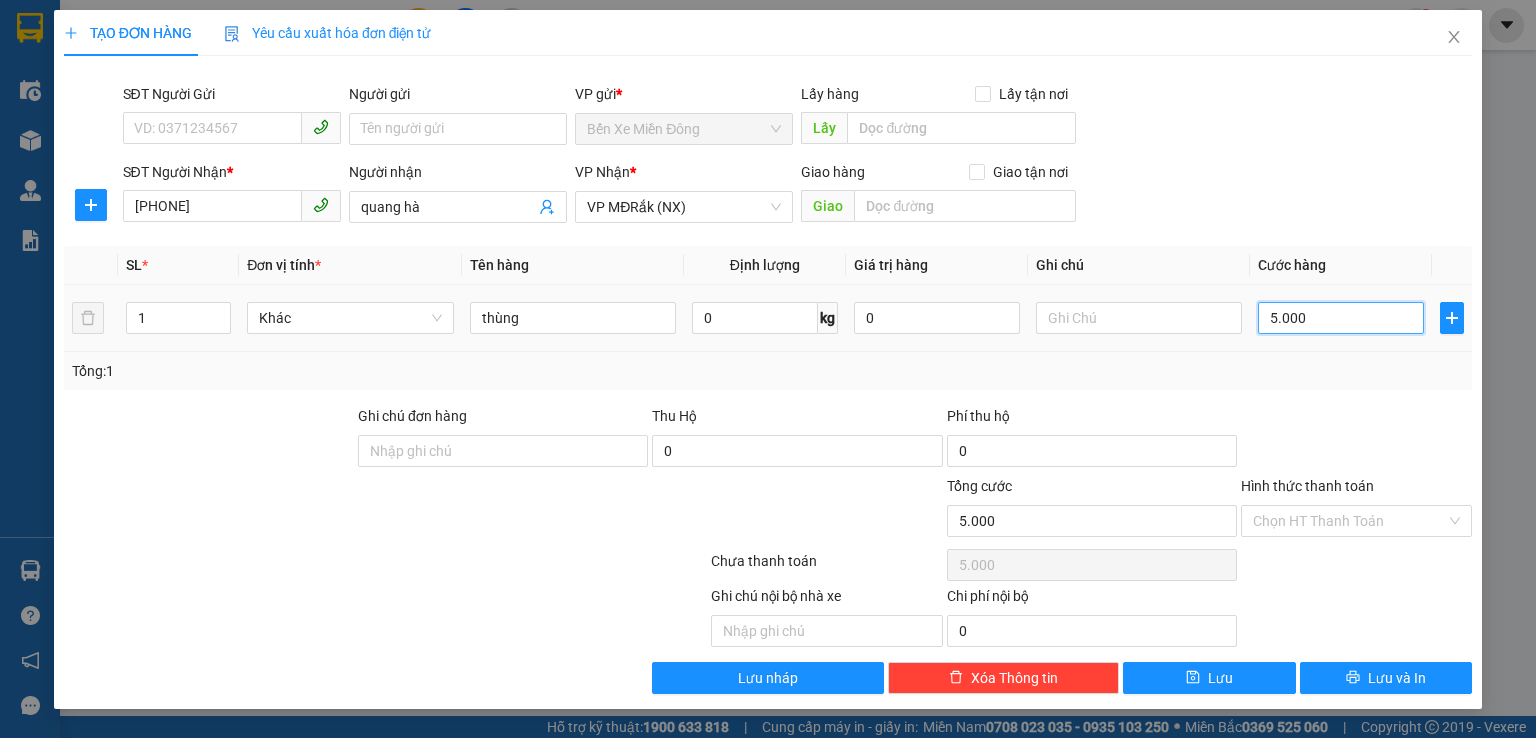 type on "50.000" 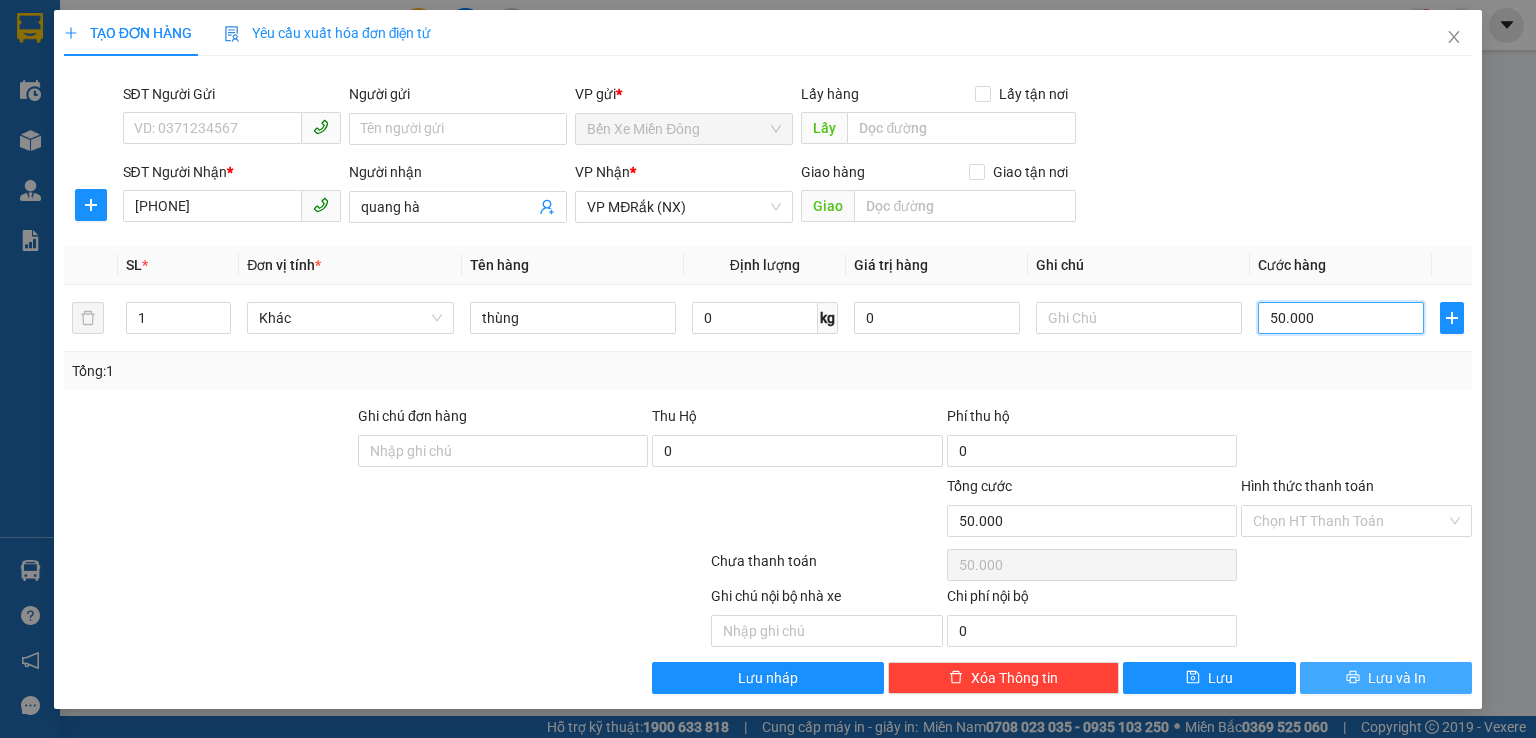 type on "50.000" 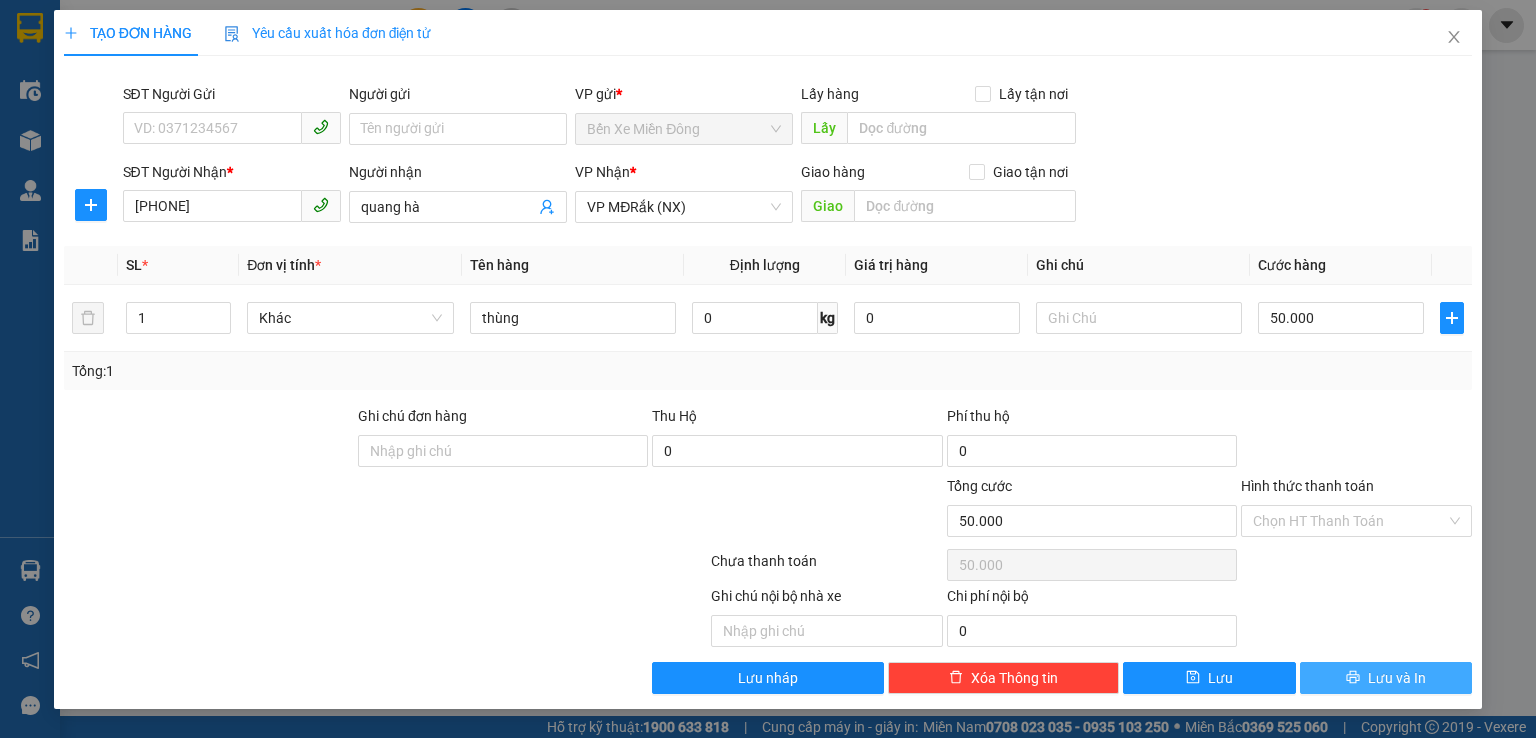 click on "Lưu và In" at bounding box center [1397, 678] 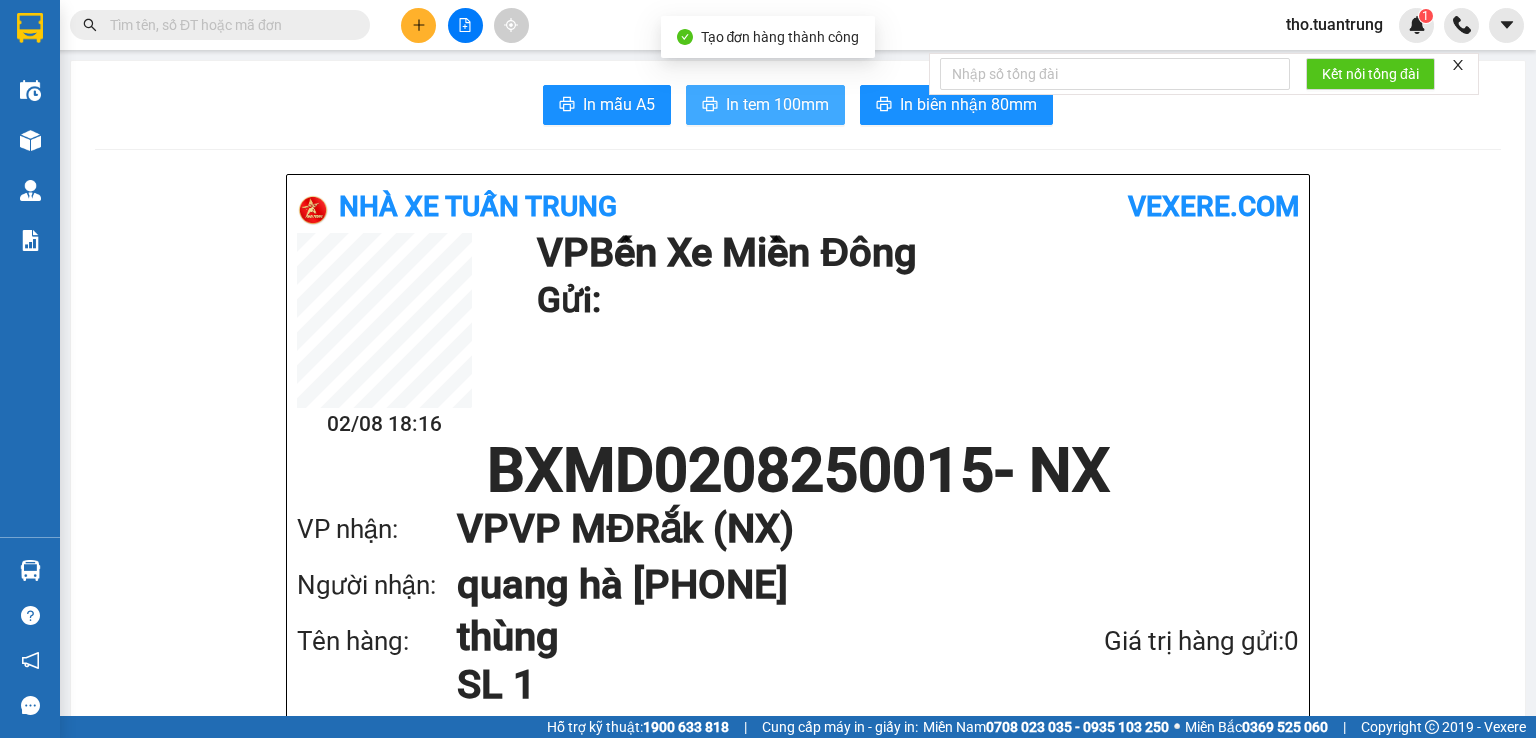 click on "In tem 100mm" at bounding box center [765, 105] 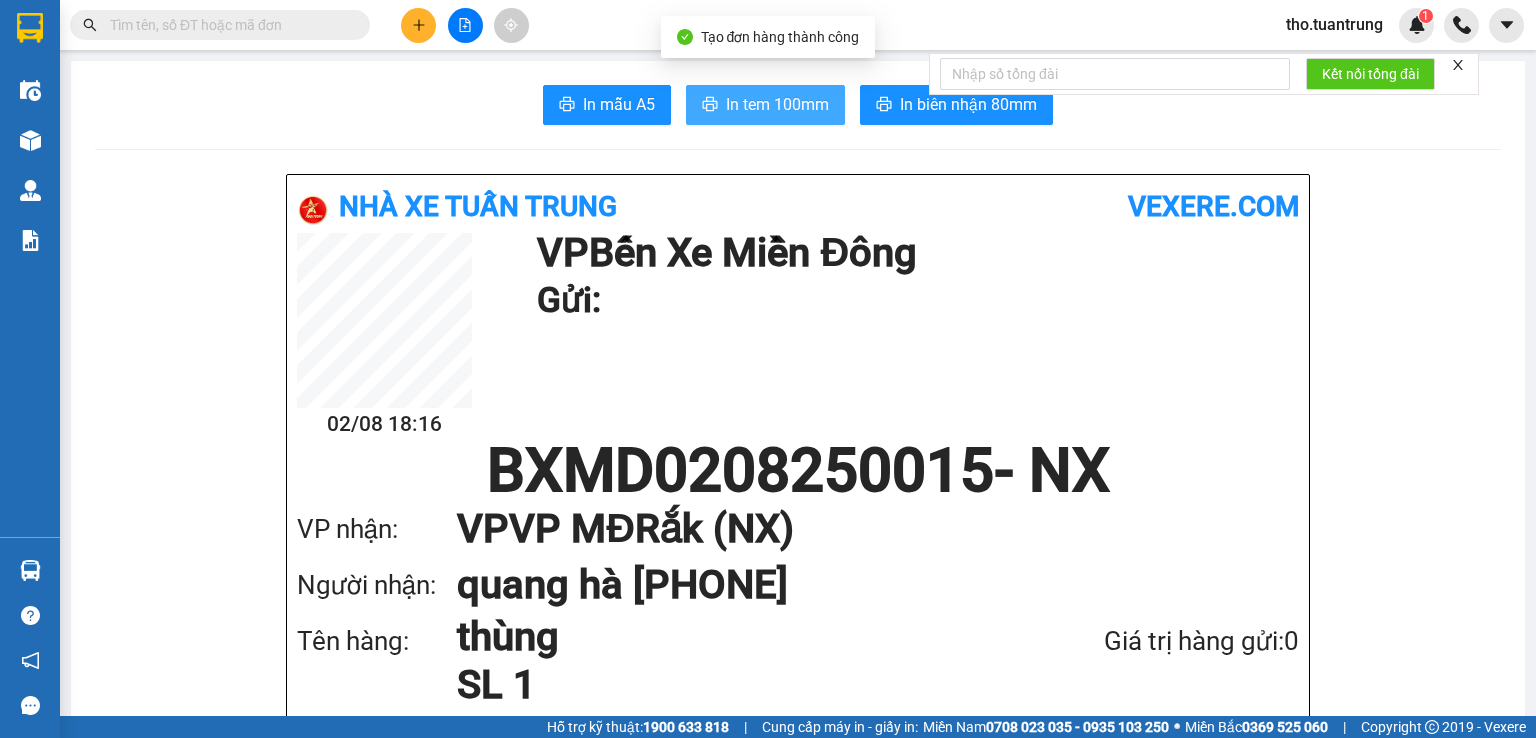 scroll, scrollTop: 0, scrollLeft: 0, axis: both 